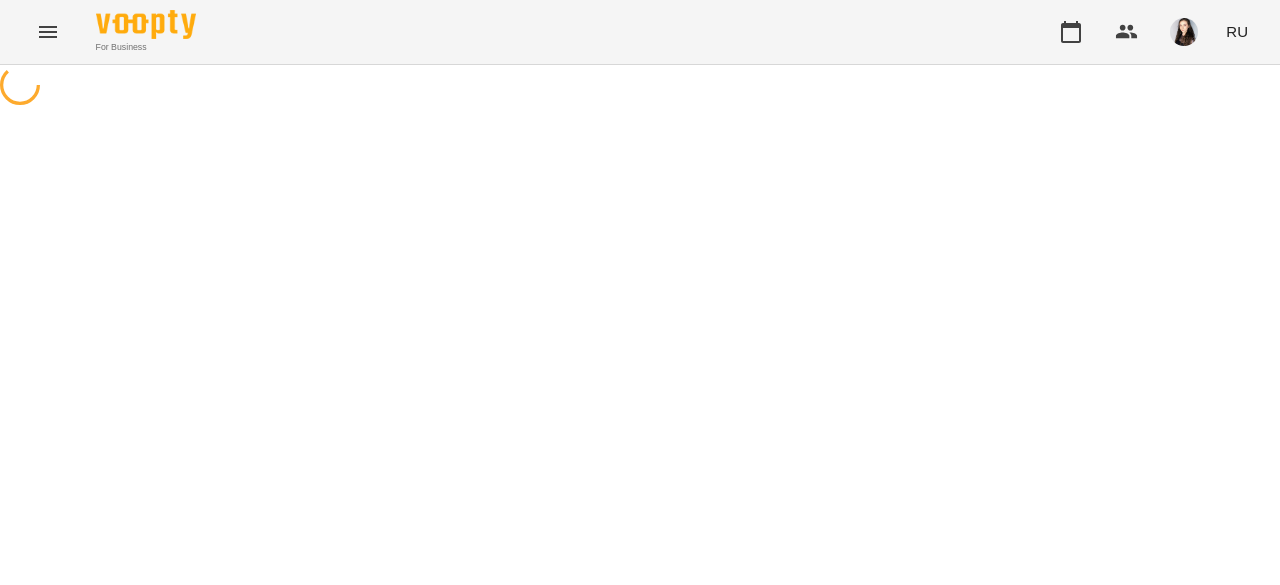scroll, scrollTop: 0, scrollLeft: 0, axis: both 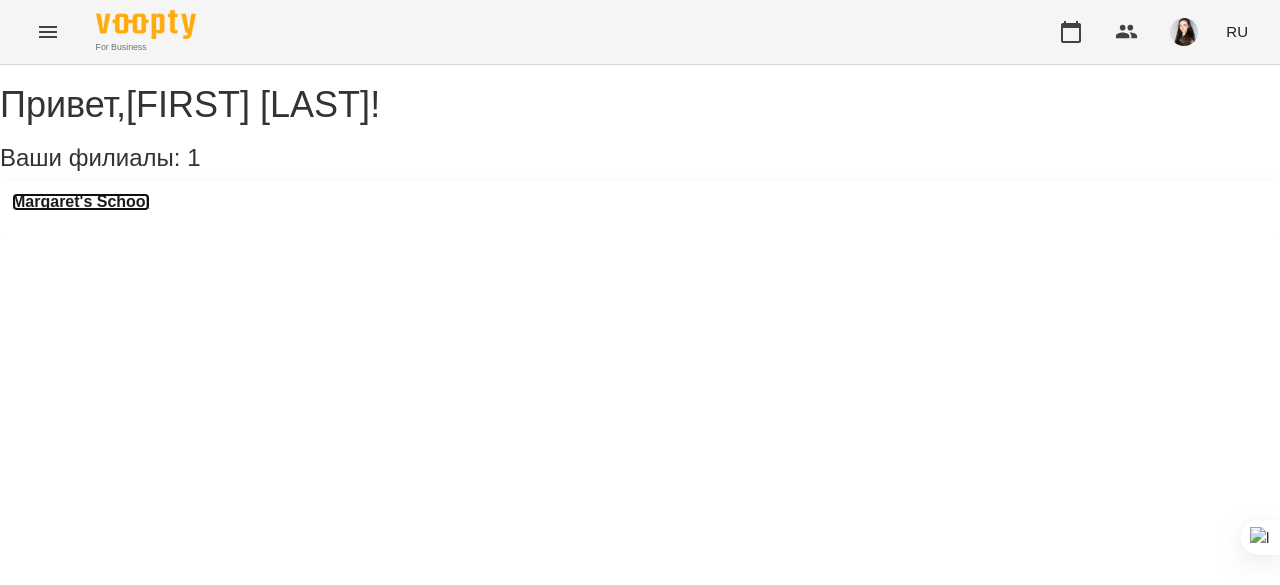 click on "Margaret's School" at bounding box center (81, 202) 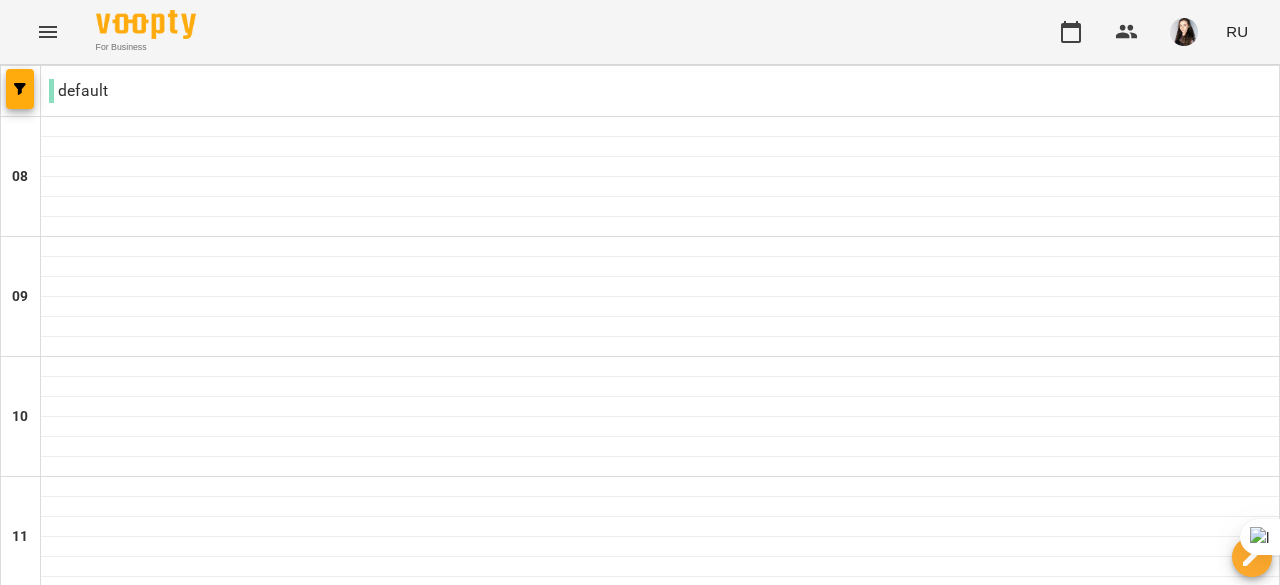 scroll, scrollTop: 730, scrollLeft: 0, axis: vertical 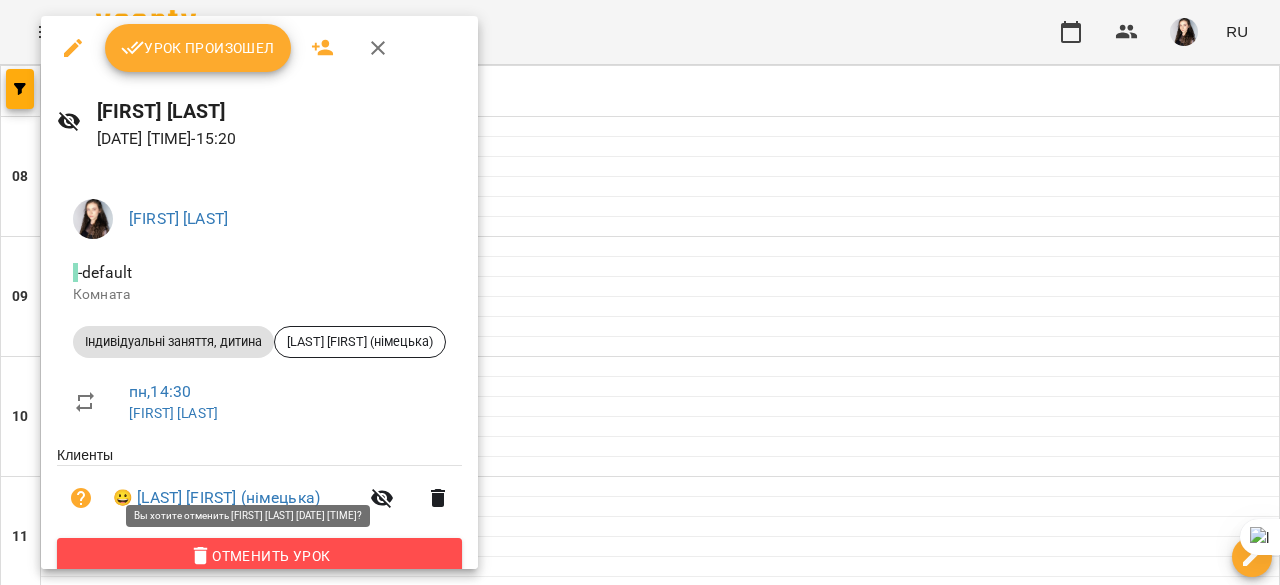 click on "Отменить Урок" at bounding box center (259, 556) 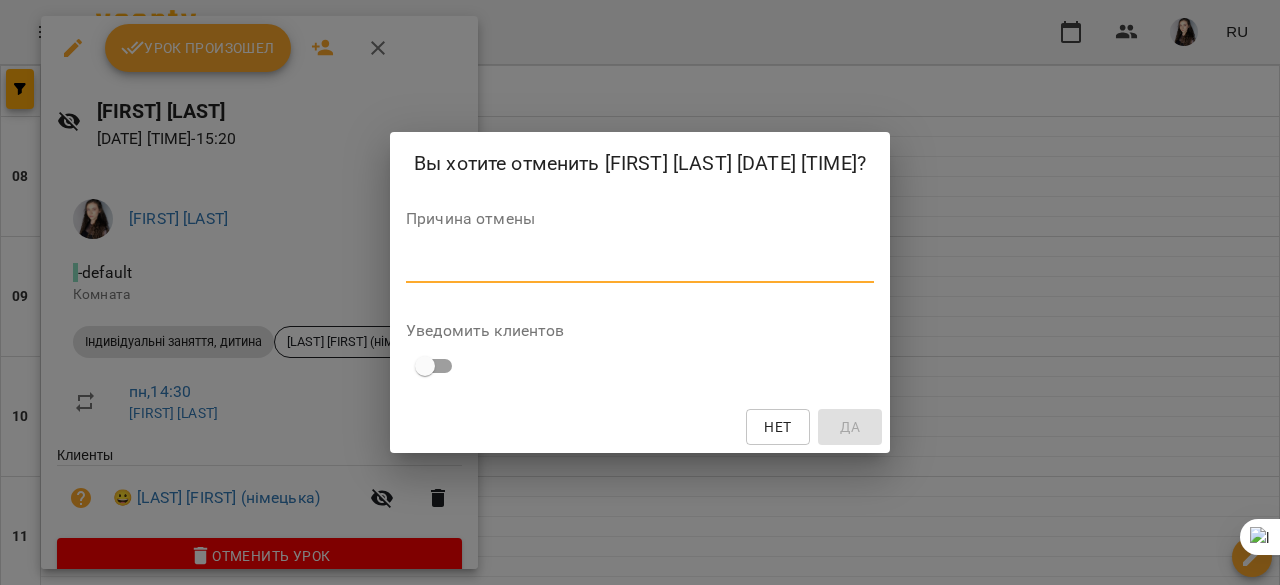click at bounding box center (640, 266) 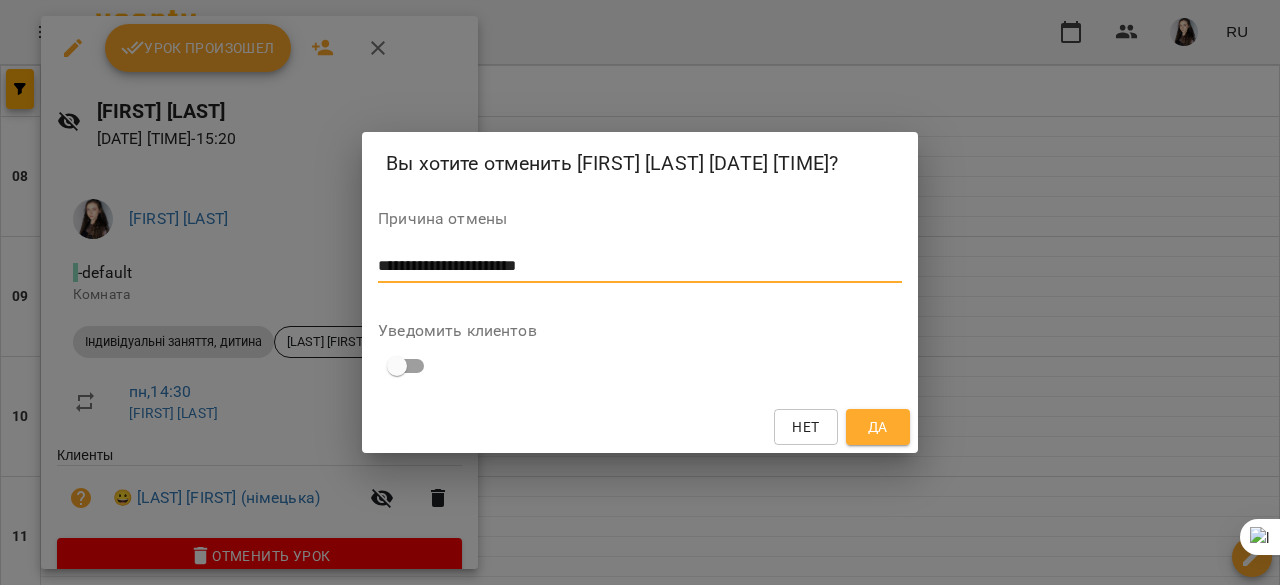 drag, startPoint x: 381, startPoint y: 271, endPoint x: 586, endPoint y: 277, distance: 205.08778 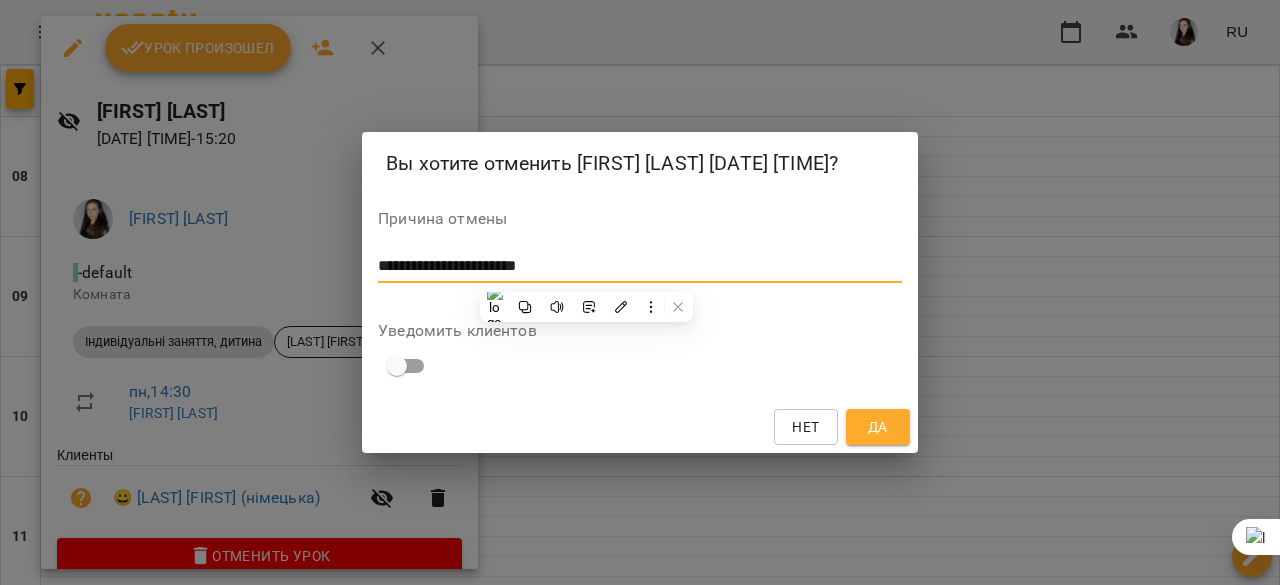 click on "**********" at bounding box center [640, 266] 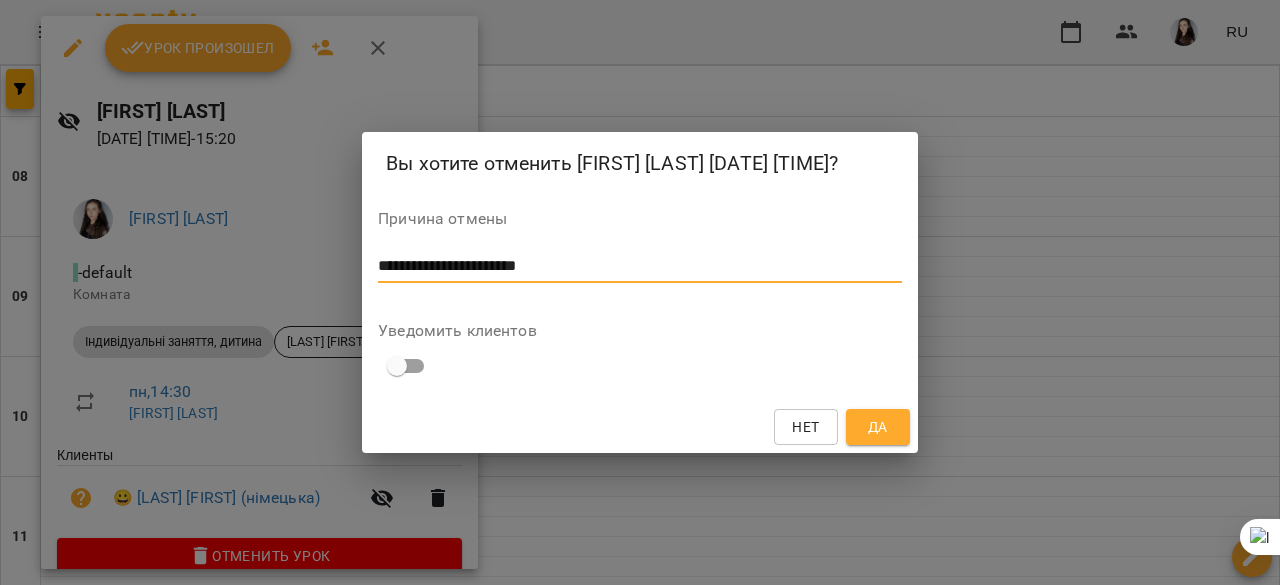 type on "**********" 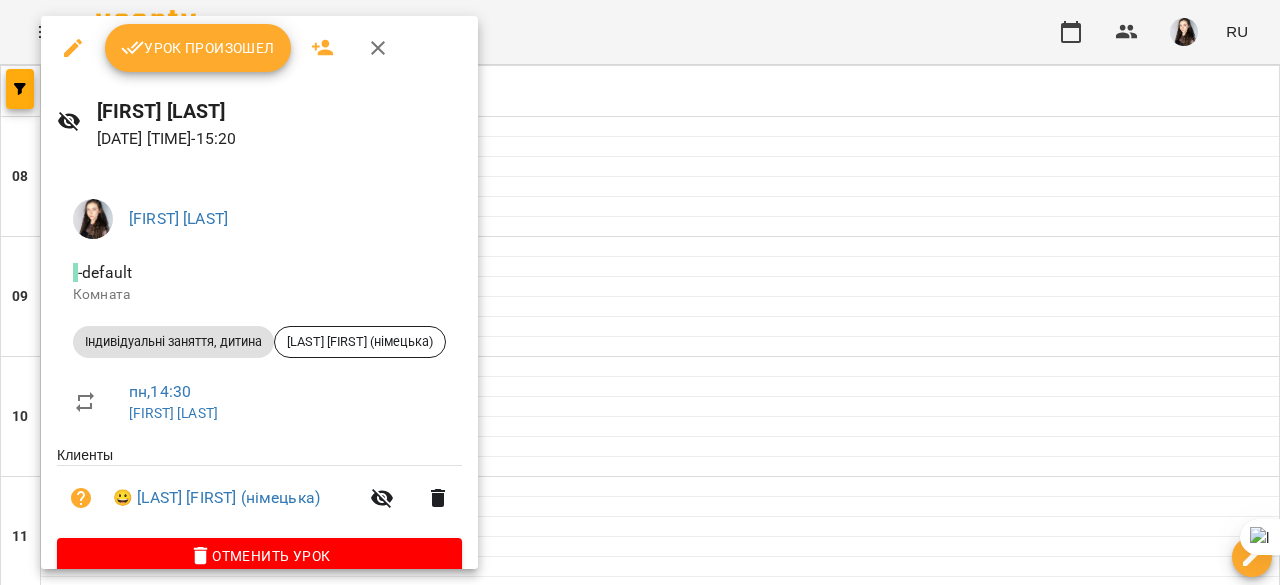 scroll, scrollTop: 7, scrollLeft: 0, axis: vertical 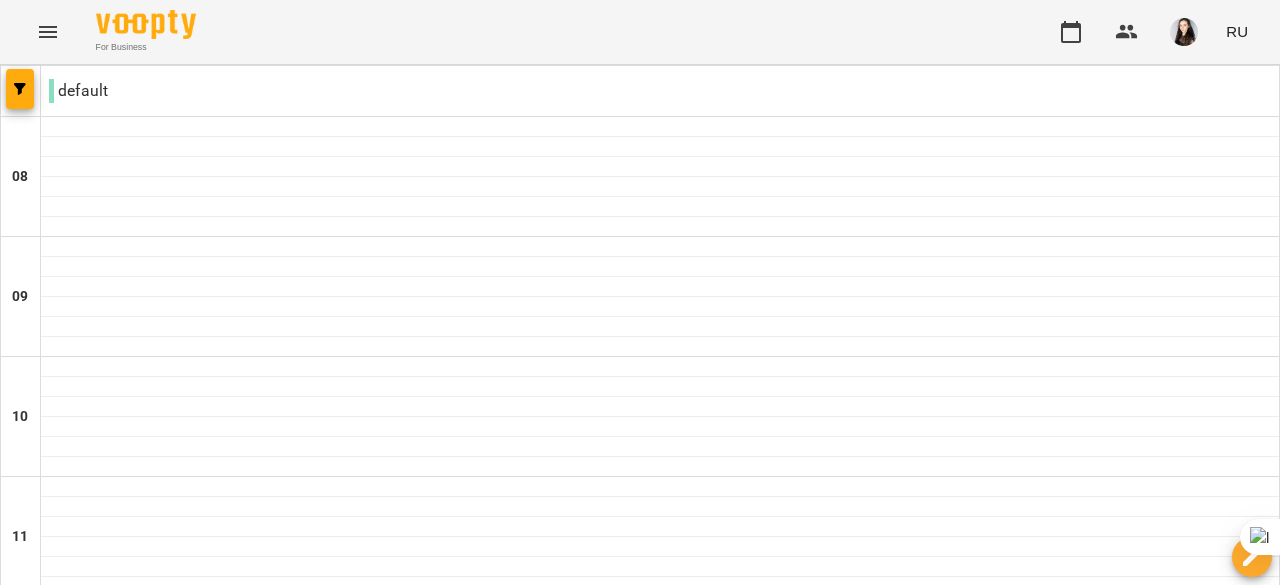 click on "[LAST] [FIRST] ([FIRST])" at bounding box center [660, 1160] 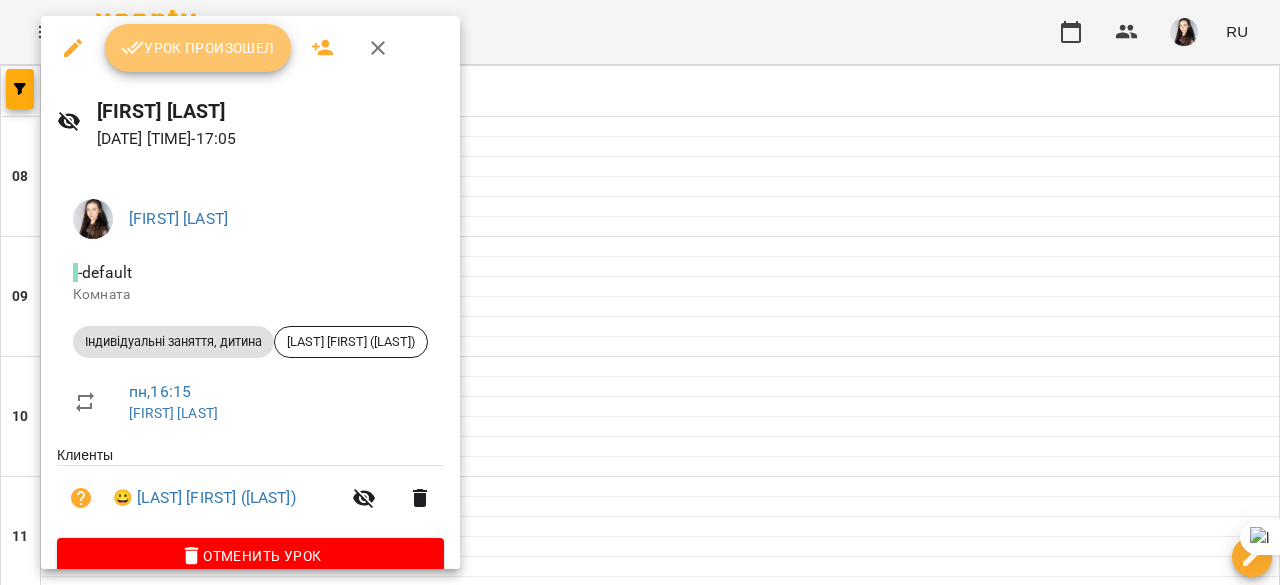click on "Урок произошел" at bounding box center (198, 48) 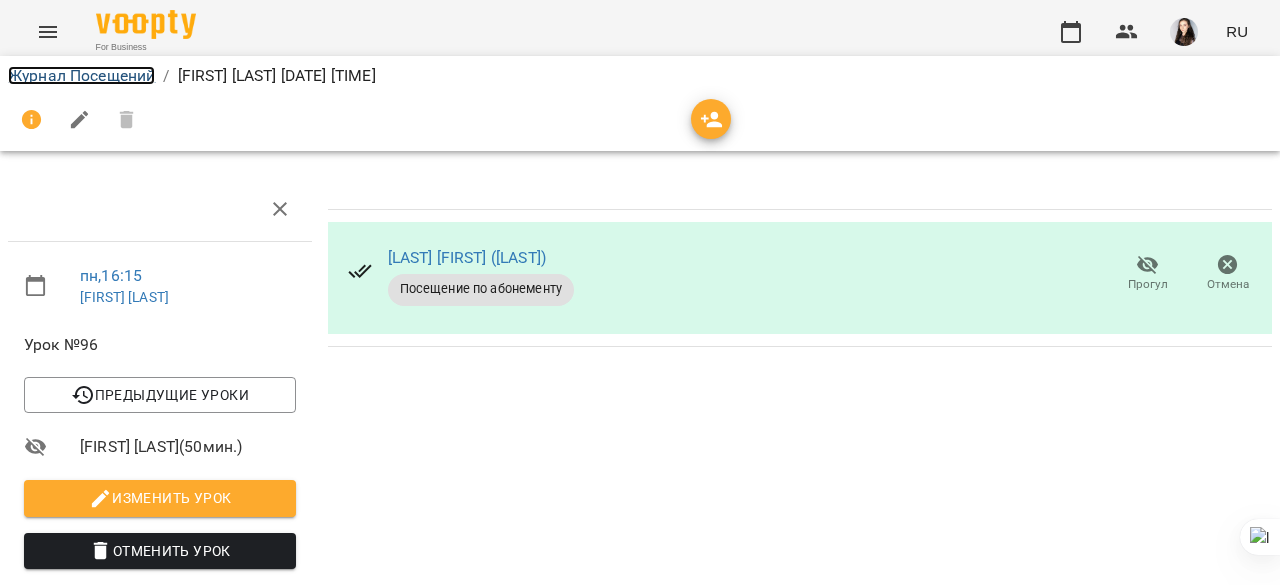 click on "Журнал Посещений" at bounding box center [81, 75] 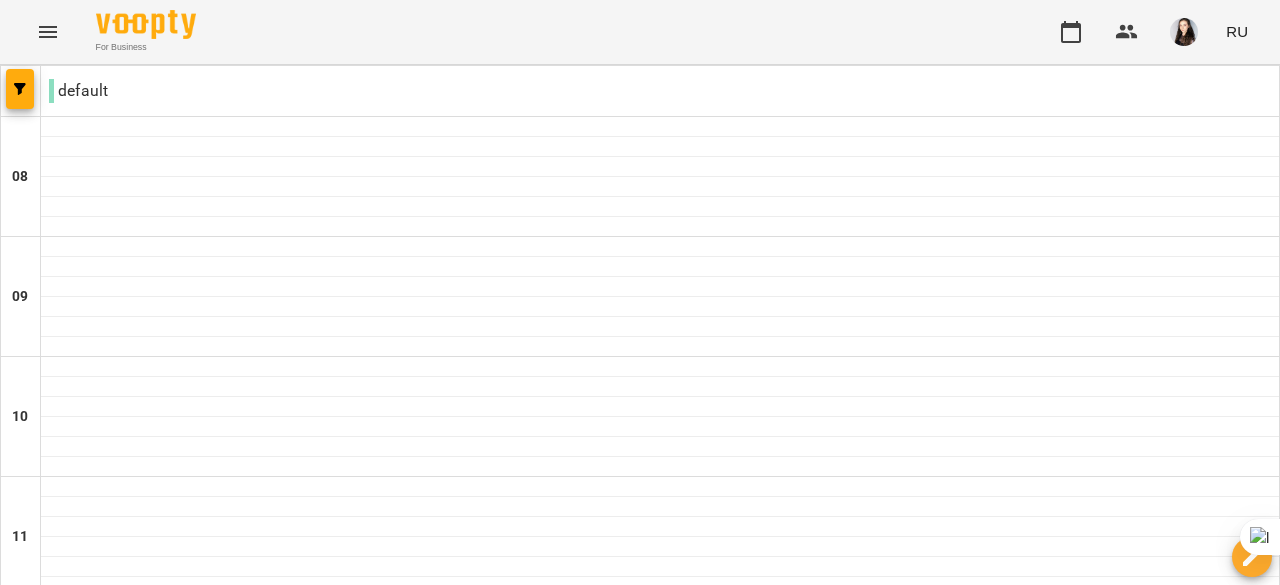 scroll, scrollTop: 1296, scrollLeft: 0, axis: vertical 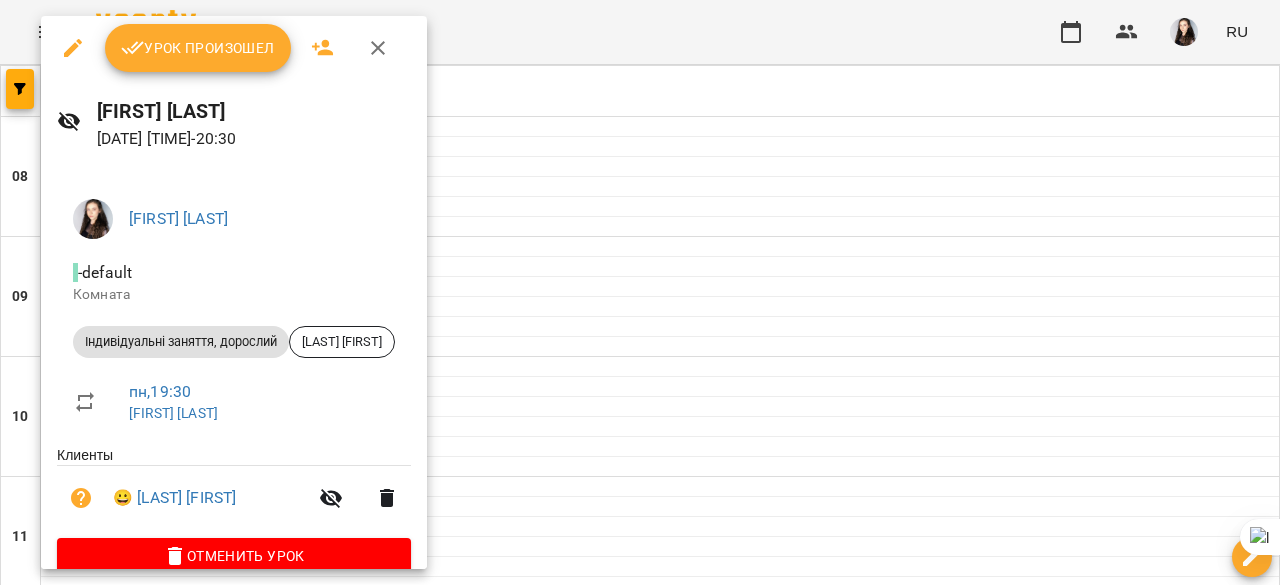 click at bounding box center (640, 292) 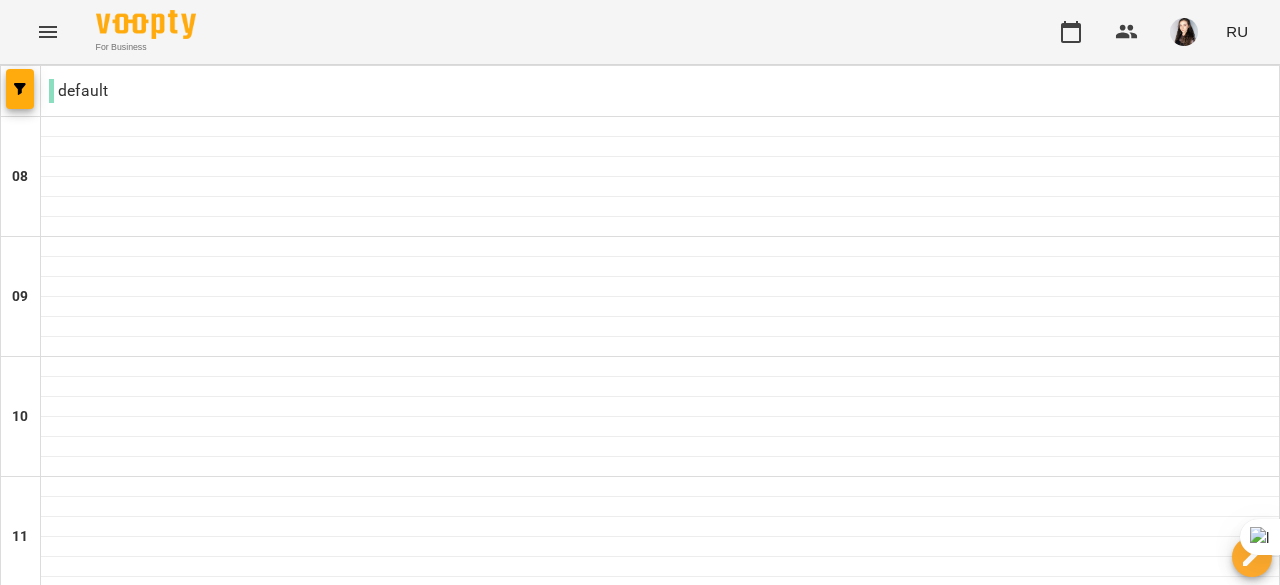 click on "Індивідуальні заняття, дорослий" at bounding box center (660, 1584) 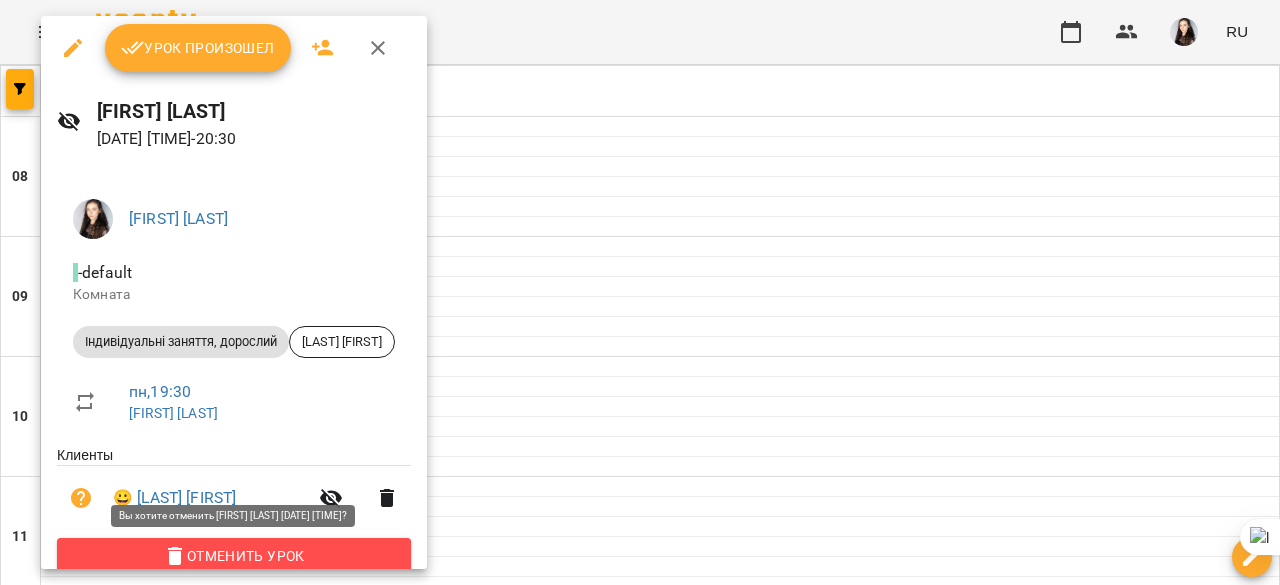 click on "Отменить Урок" at bounding box center (234, 556) 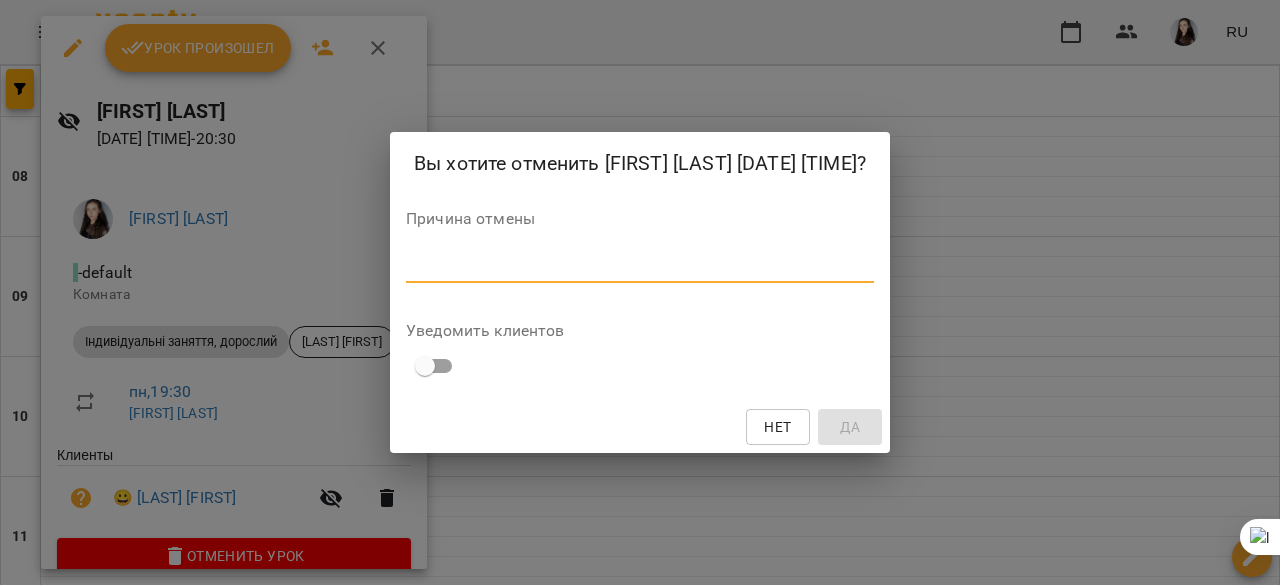 click at bounding box center [640, 266] 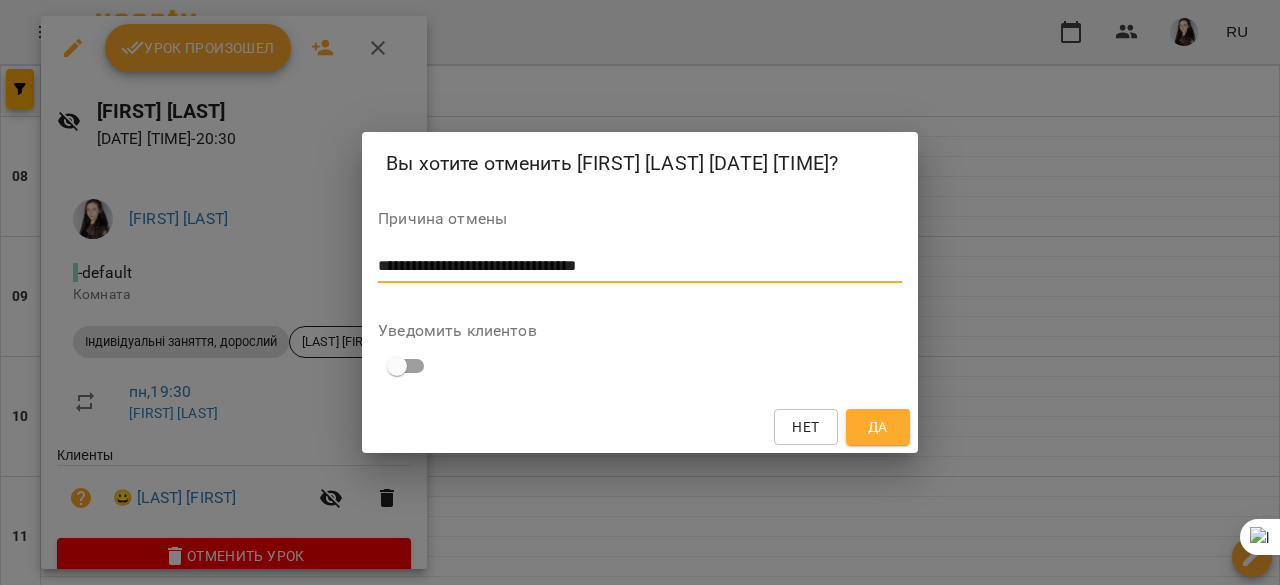scroll, scrollTop: 4, scrollLeft: 0, axis: vertical 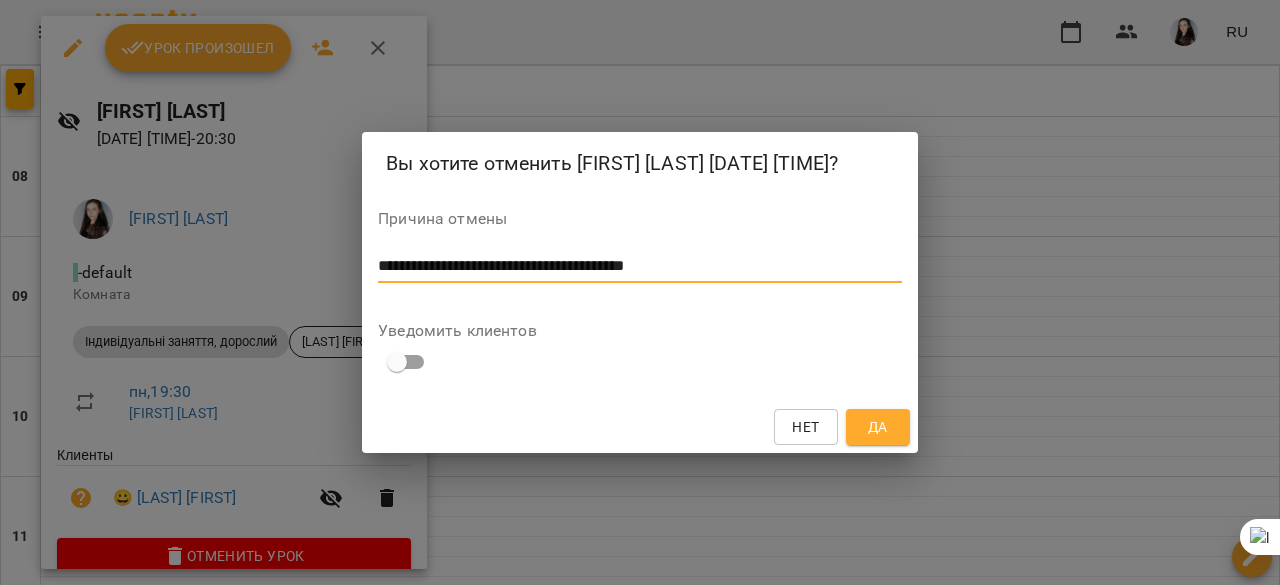 type on "**********" 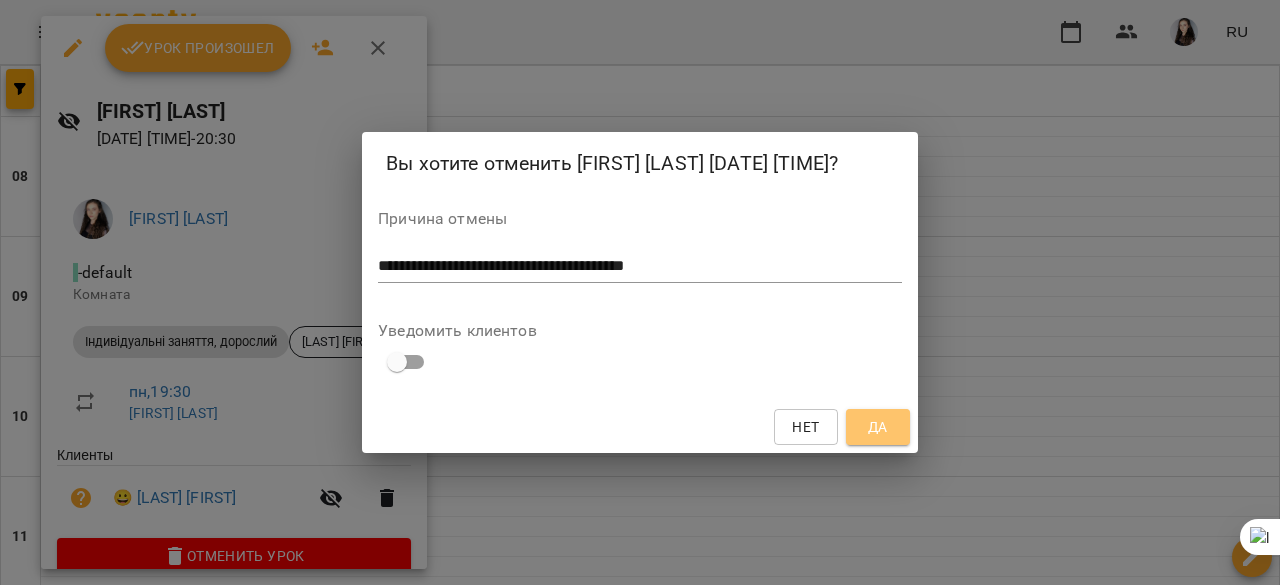 click on "Да" at bounding box center [878, 427] 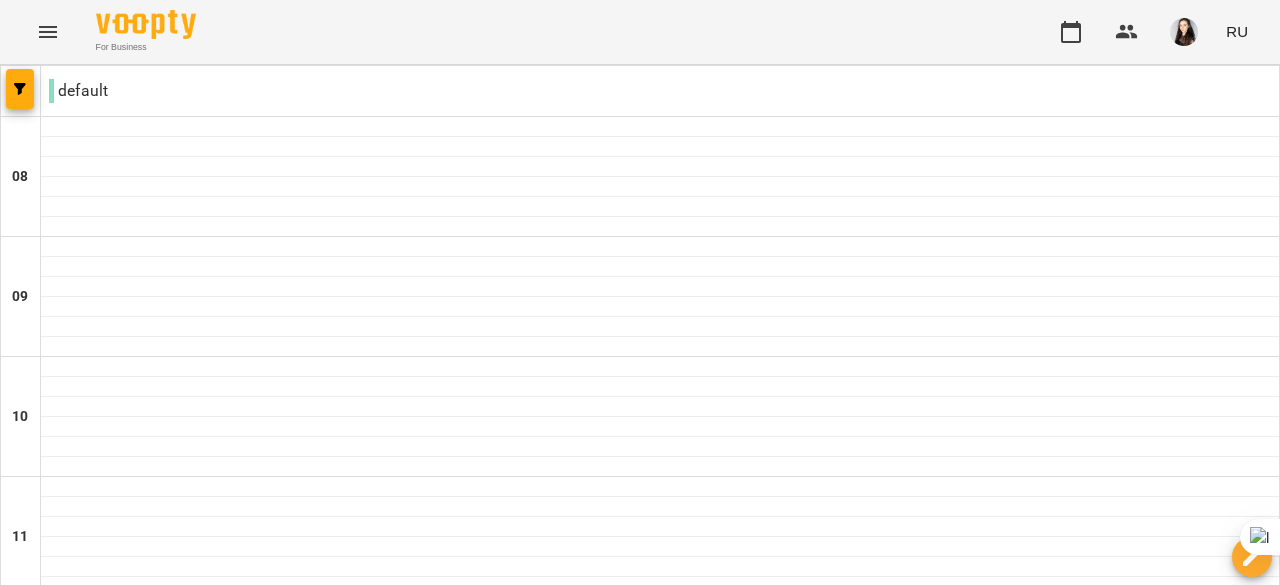 scroll, scrollTop: 1464, scrollLeft: 0, axis: vertical 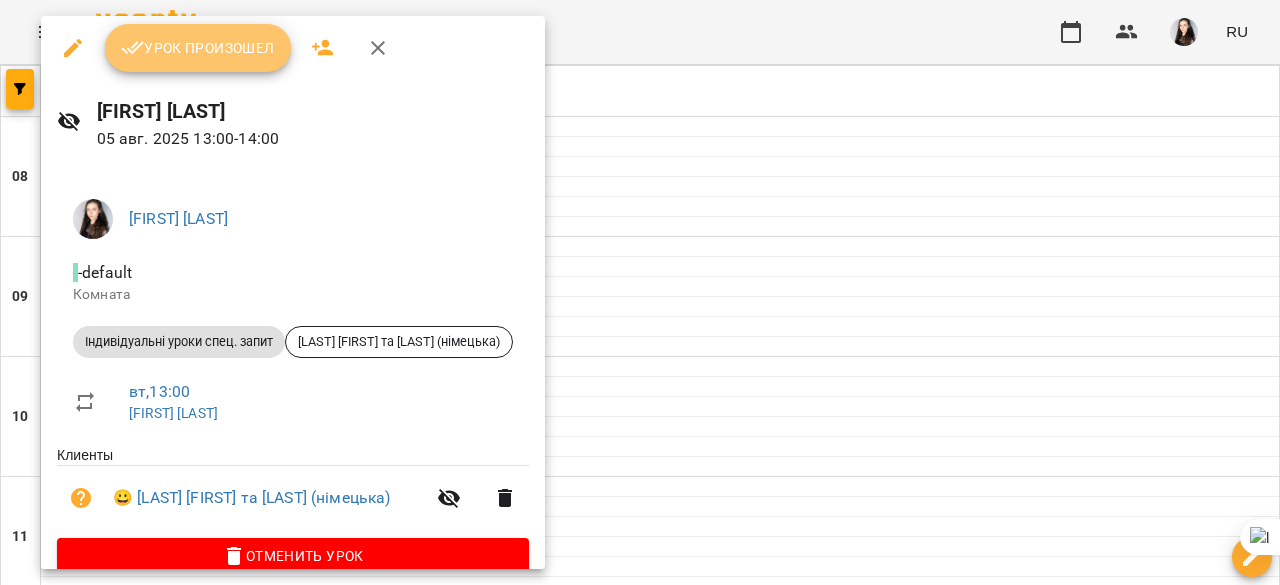 click on "Урок произошел" at bounding box center (198, 48) 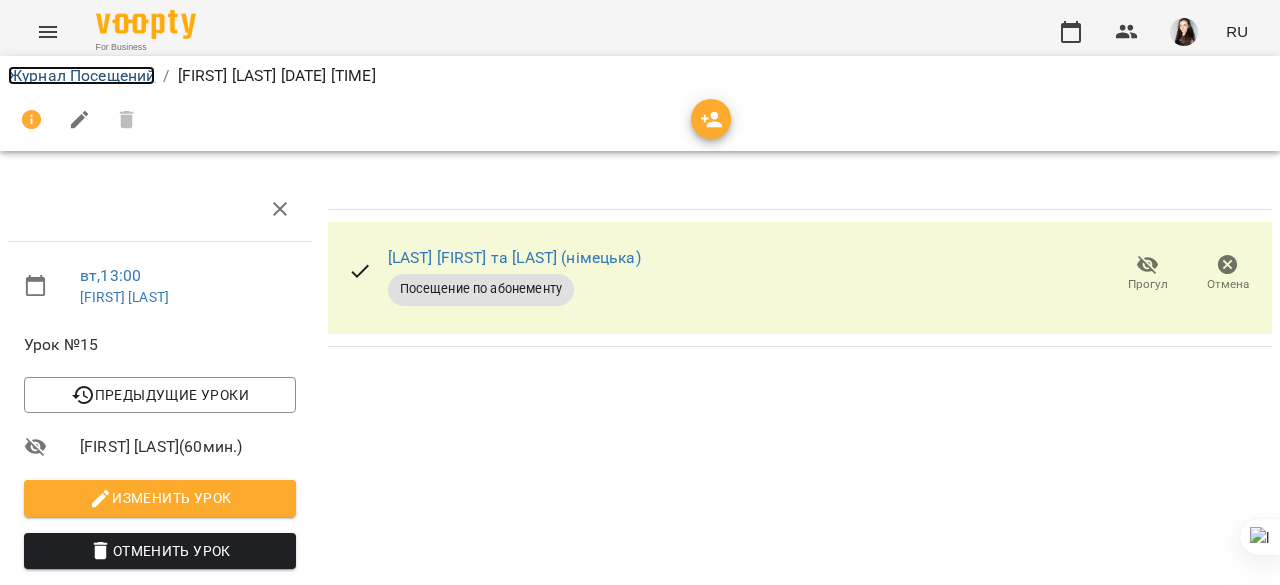 click on "Журнал Посещений" at bounding box center [81, 75] 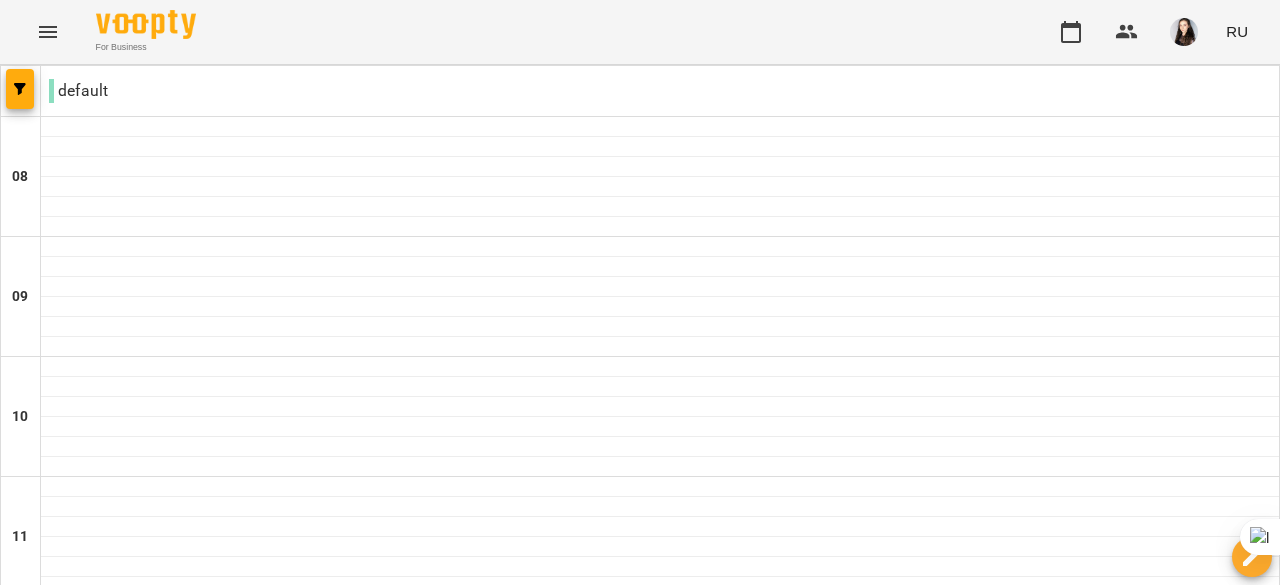 scroll, scrollTop: 886, scrollLeft: 0, axis: vertical 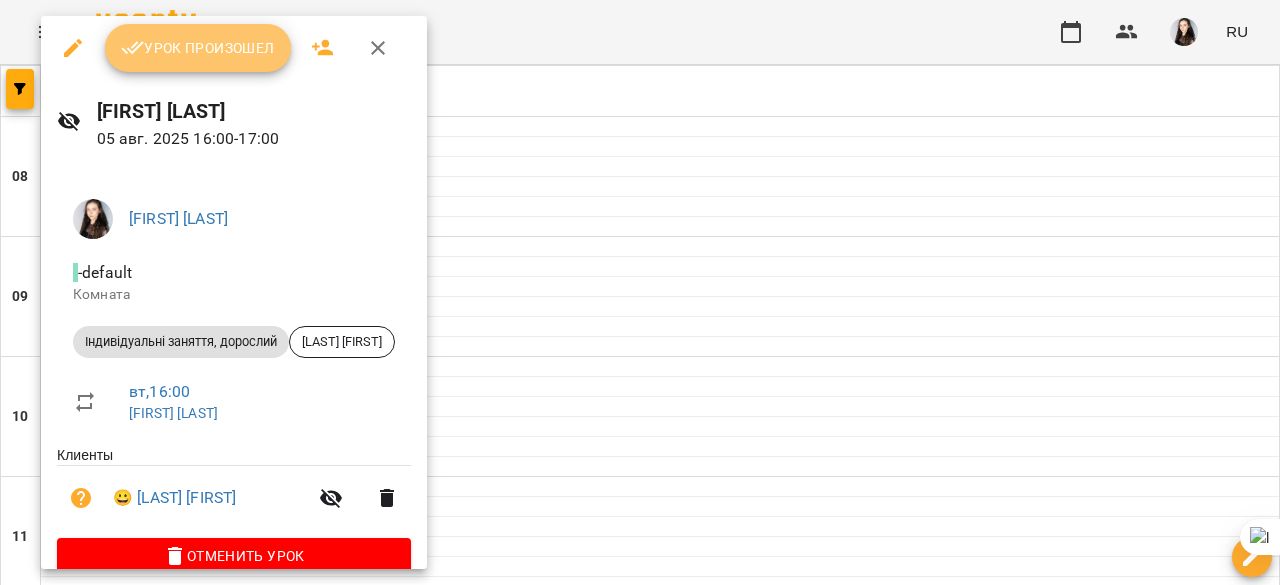 click on "Урок произошел" at bounding box center [198, 48] 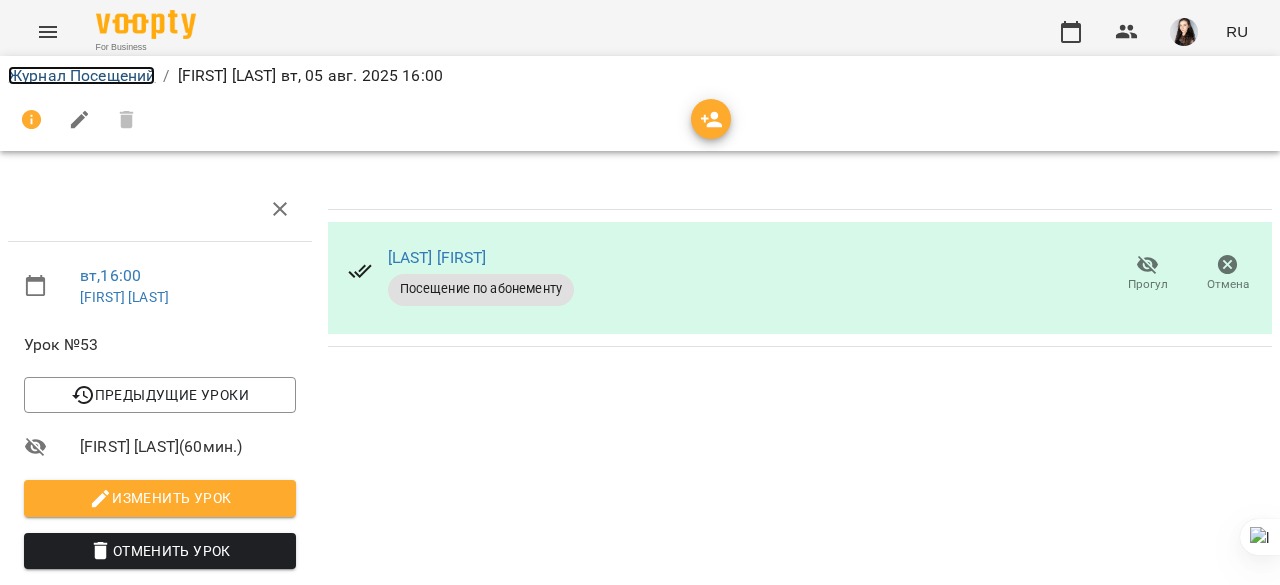 click on "Журнал Посещений" at bounding box center [81, 75] 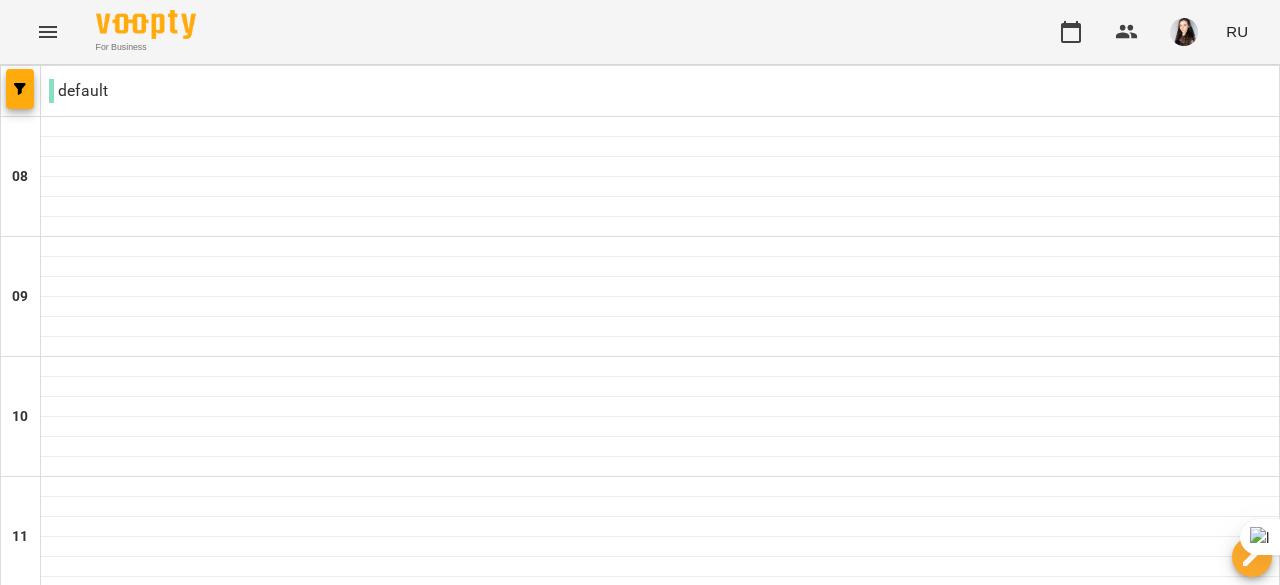 scroll, scrollTop: 1372, scrollLeft: 0, axis: vertical 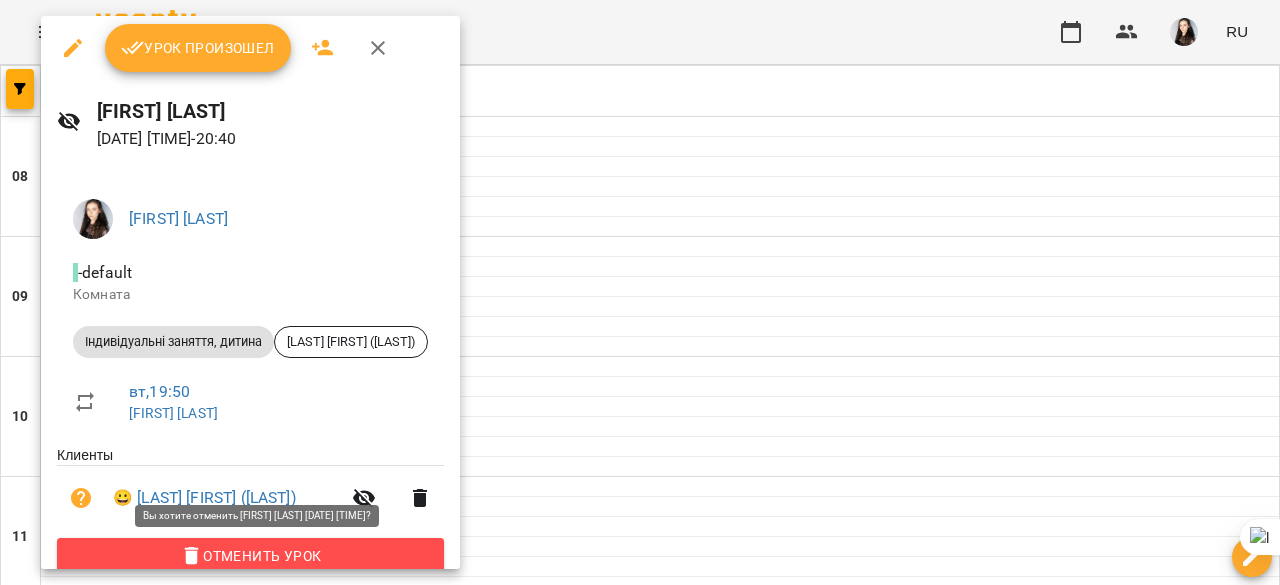 click 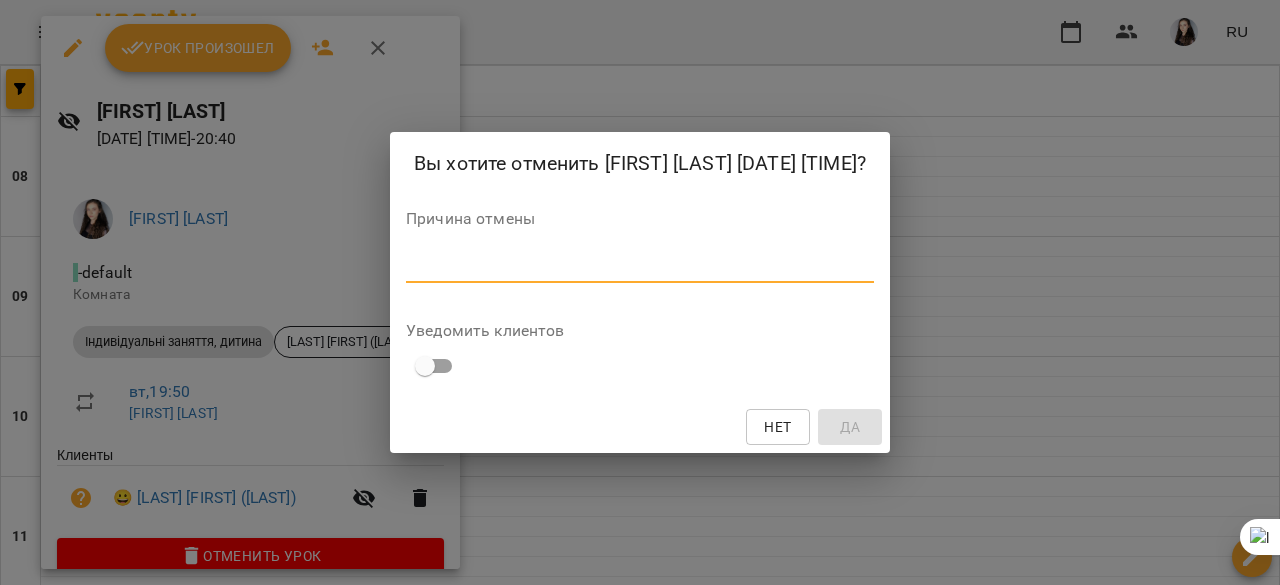 click at bounding box center (640, 266) 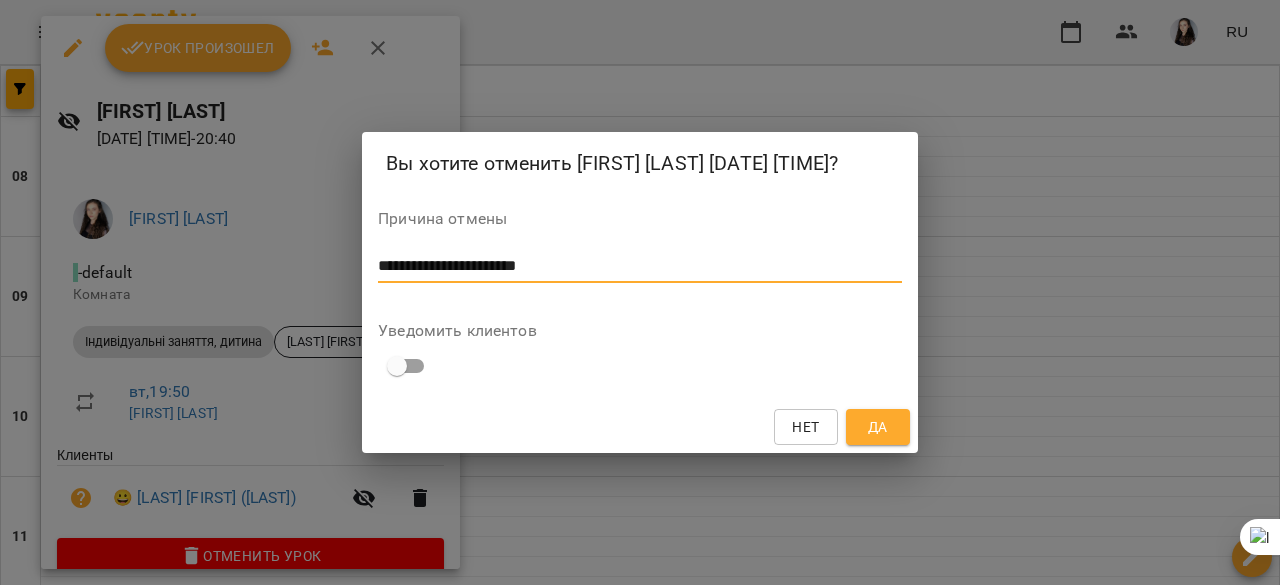 type on "**********" 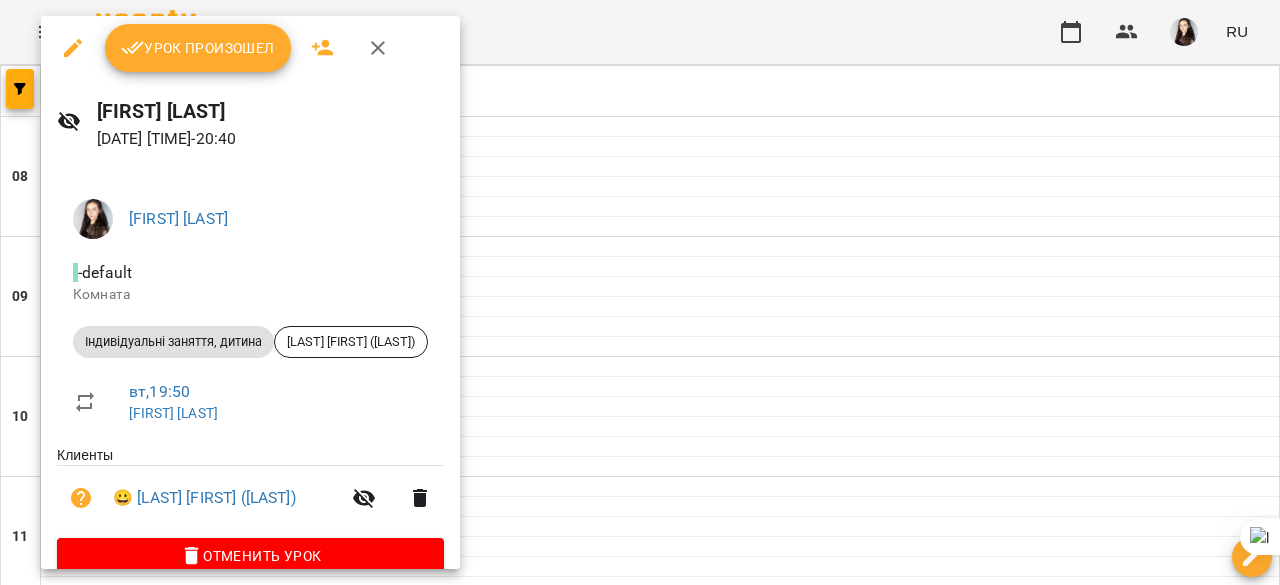 scroll, scrollTop: 7, scrollLeft: 0, axis: vertical 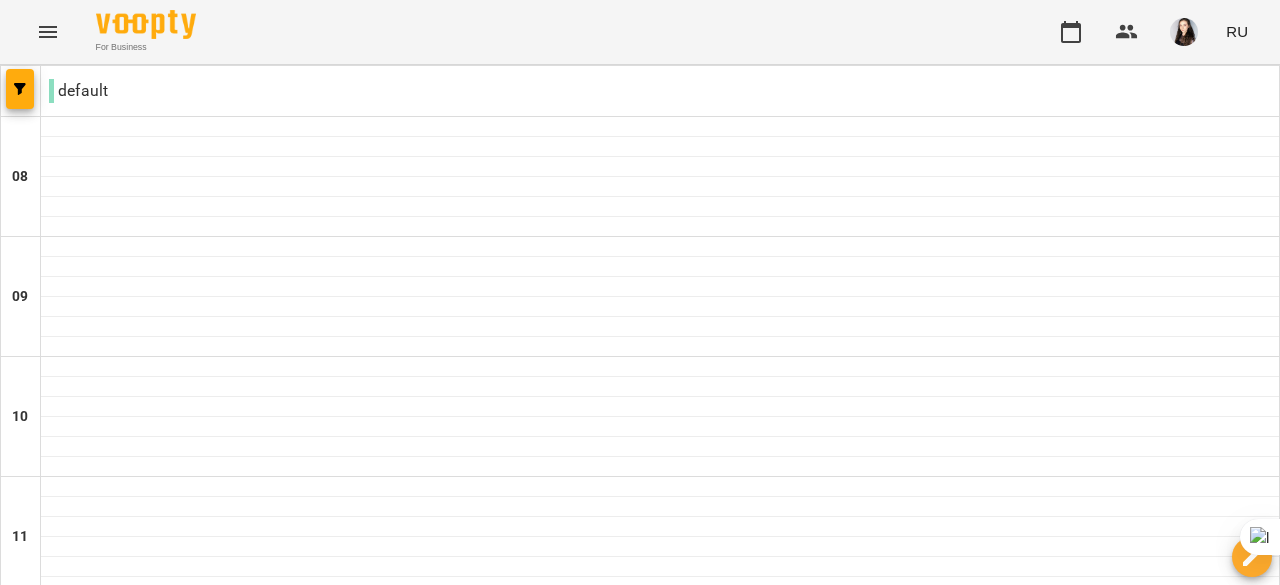click on "ср 06 авг." at bounding box center [563, 1949] 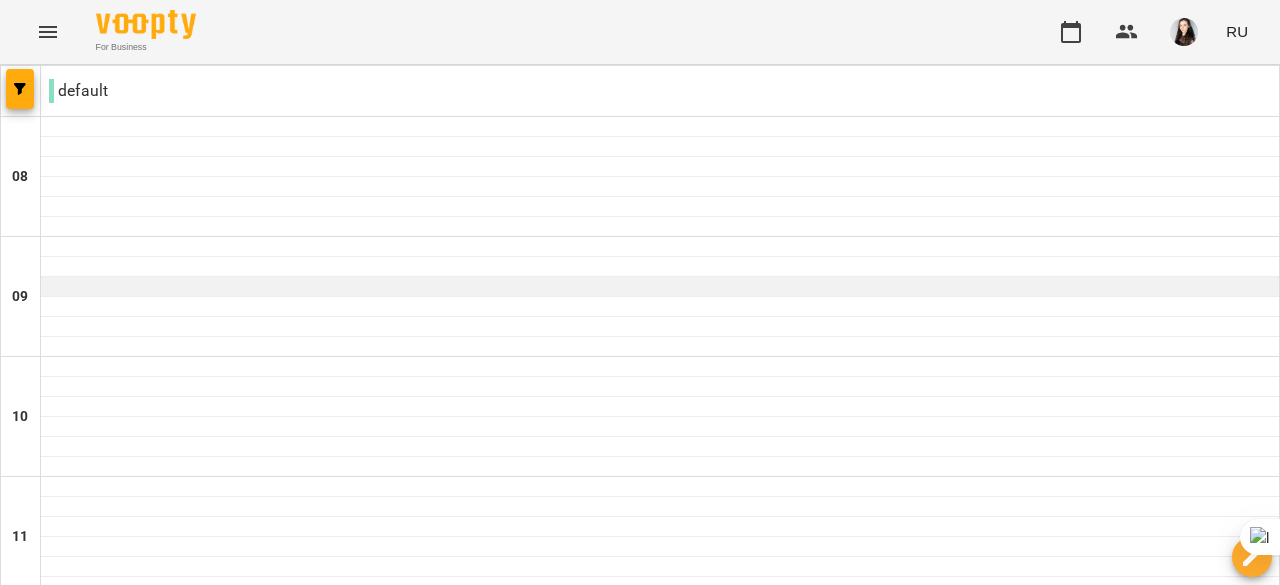 scroll, scrollTop: 701, scrollLeft: 0, axis: vertical 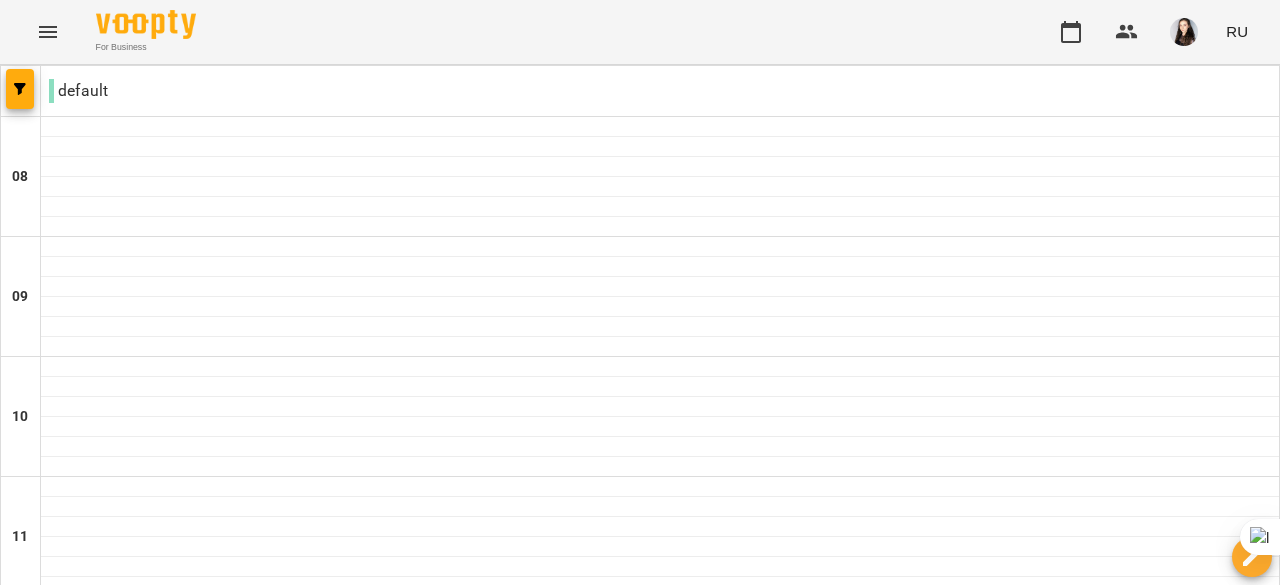 click on "14:00" at bounding box center (367, 865) 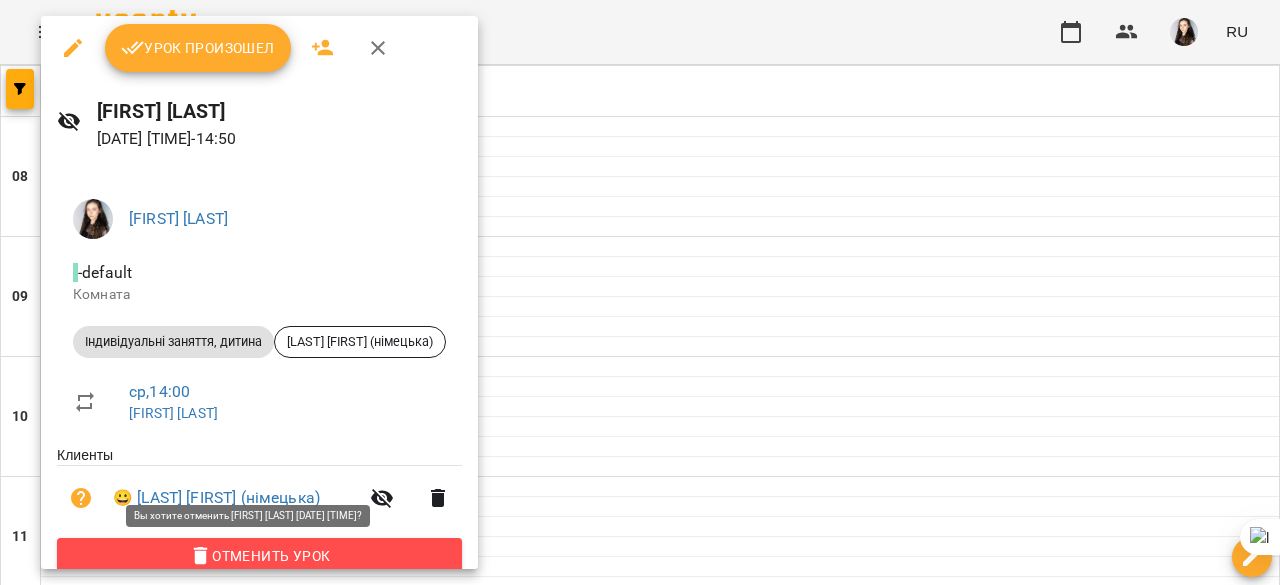 click on "Отменить Урок" at bounding box center (259, 556) 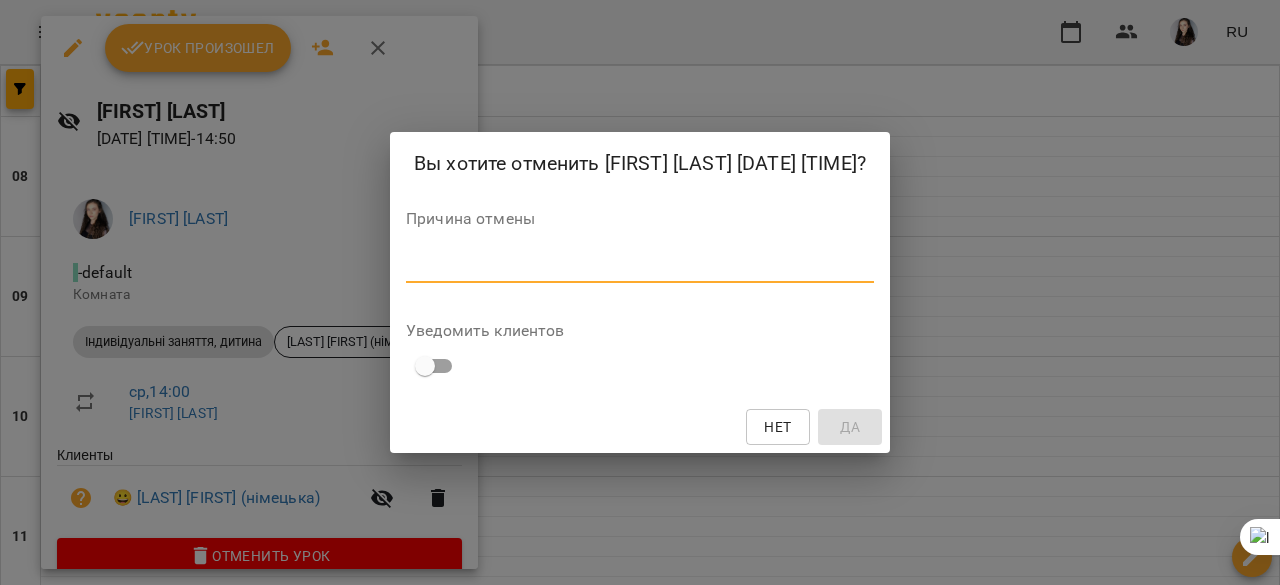 click at bounding box center (640, 266) 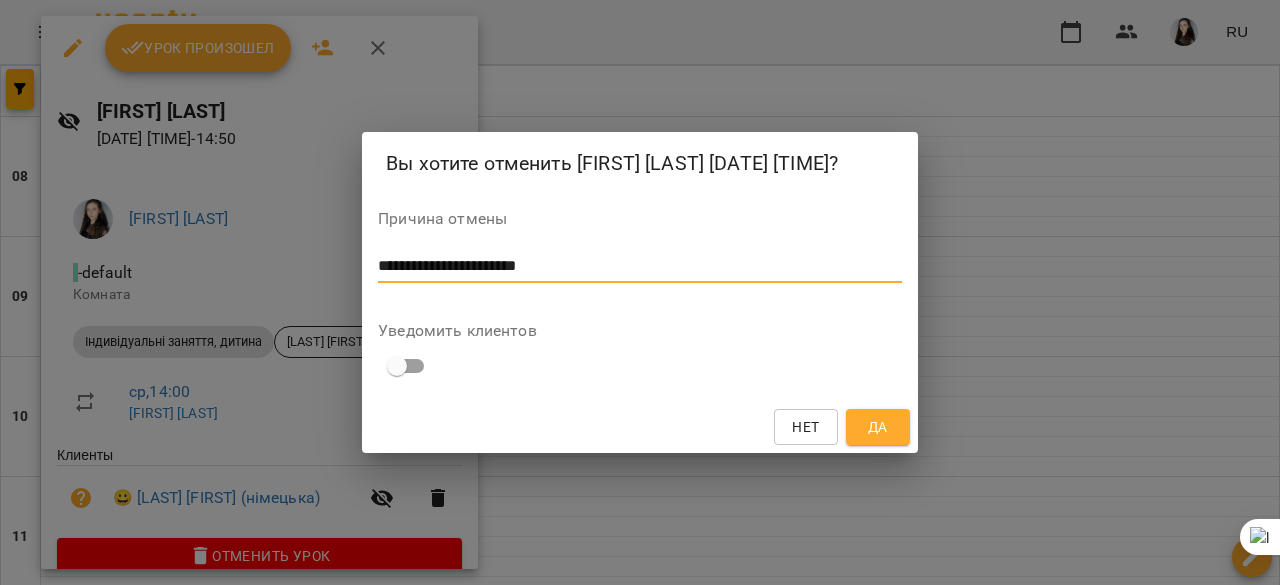type on "**********" 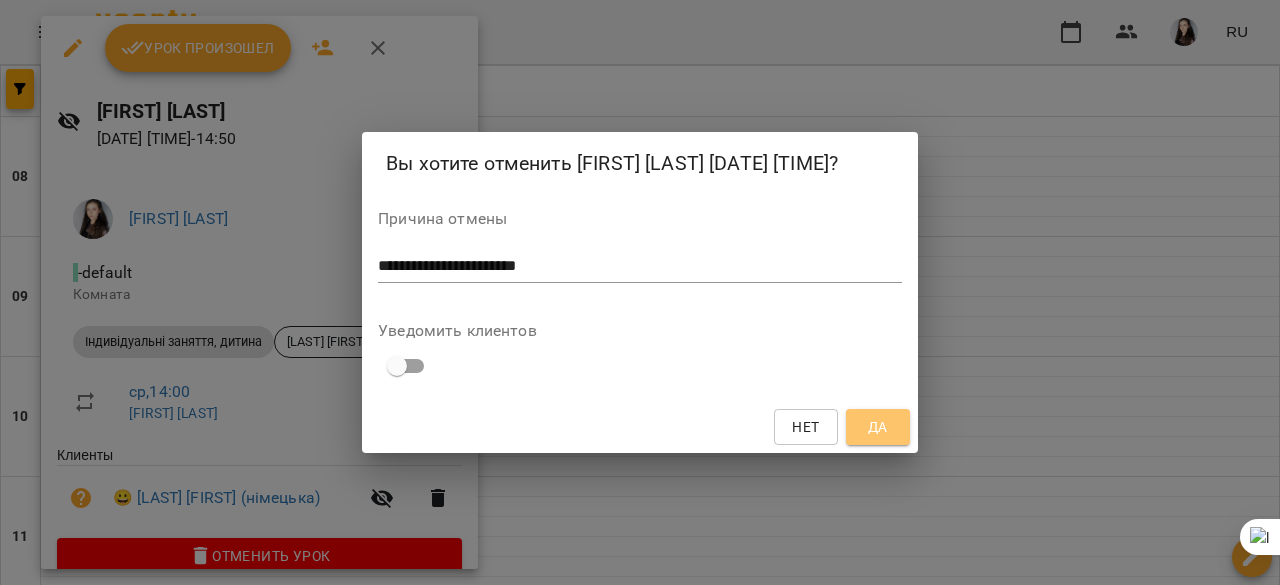 click on "Да" at bounding box center (878, 427) 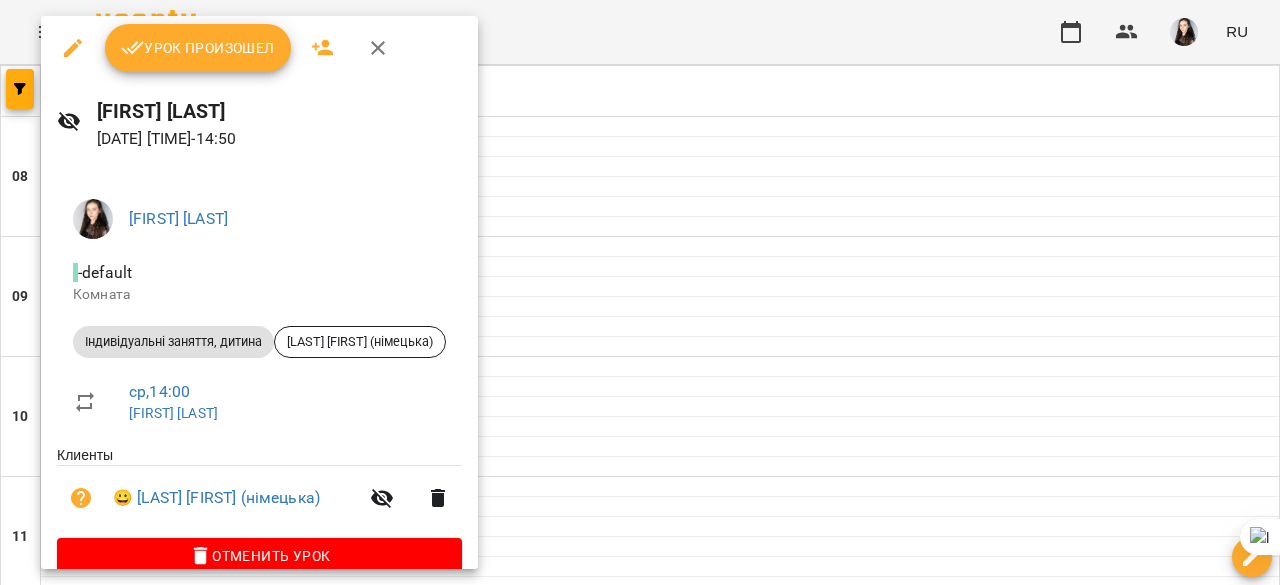 scroll, scrollTop: 0, scrollLeft: 0, axis: both 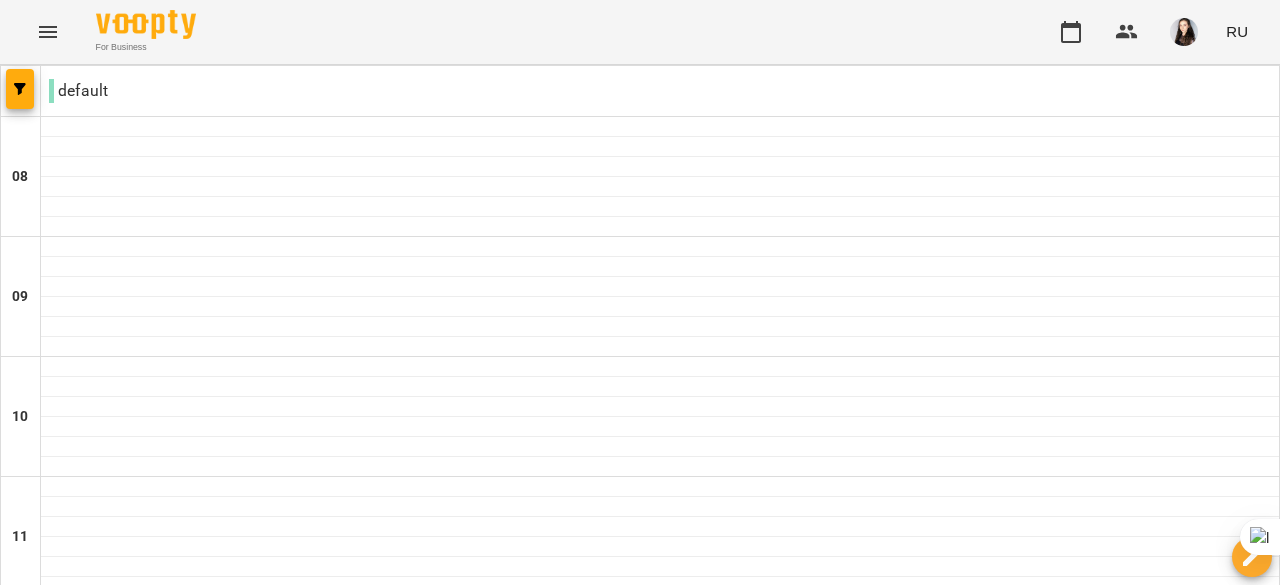 drag, startPoint x: 737, startPoint y: 204, endPoint x: 699, endPoint y: 173, distance: 49.0408 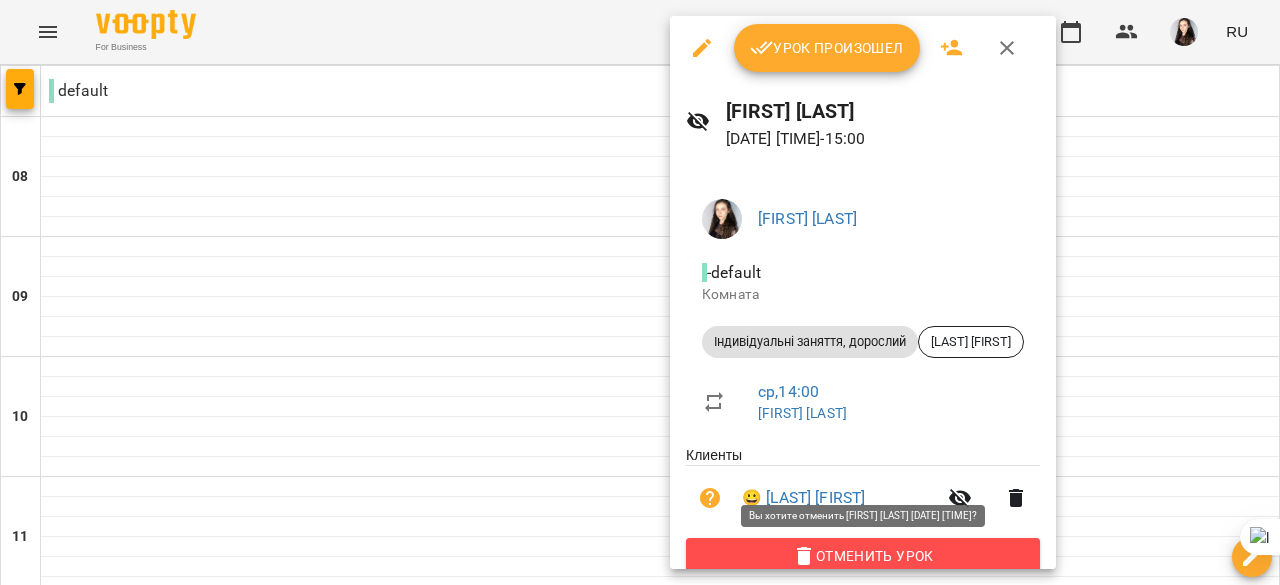 click on "Отменить Урок" at bounding box center [863, 556] 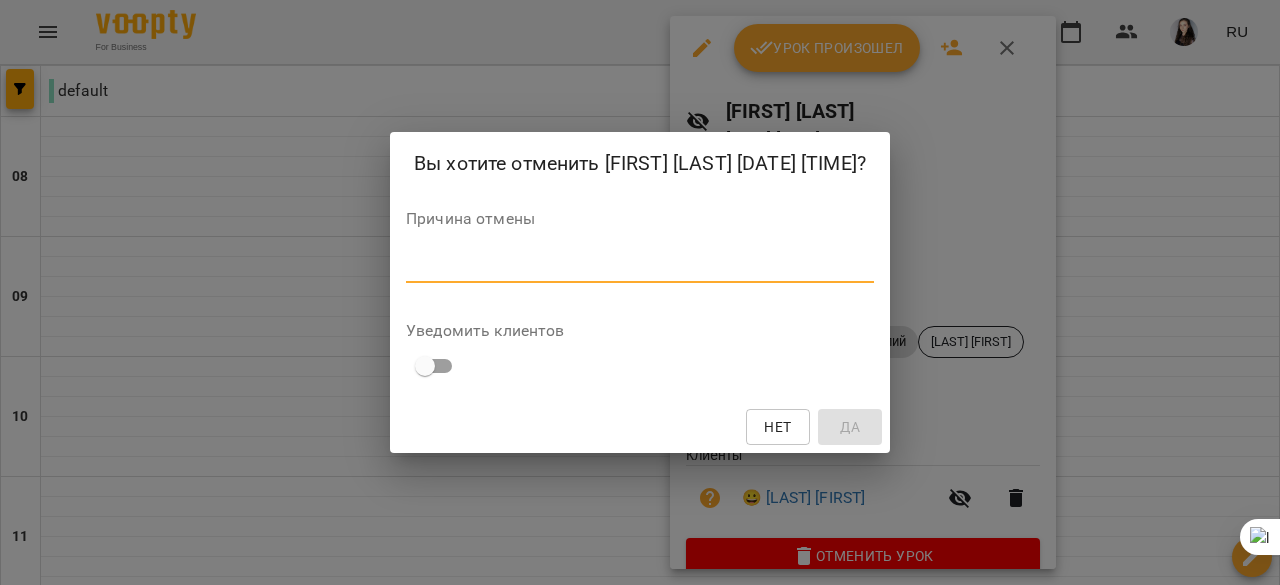 click at bounding box center (640, 266) 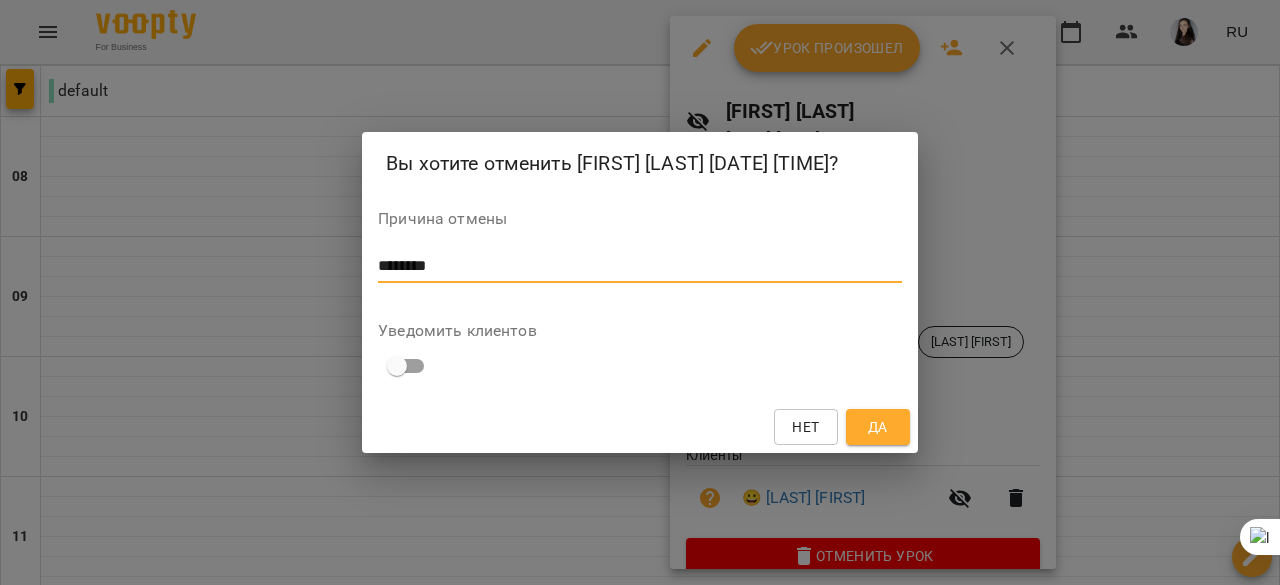 type on "********" 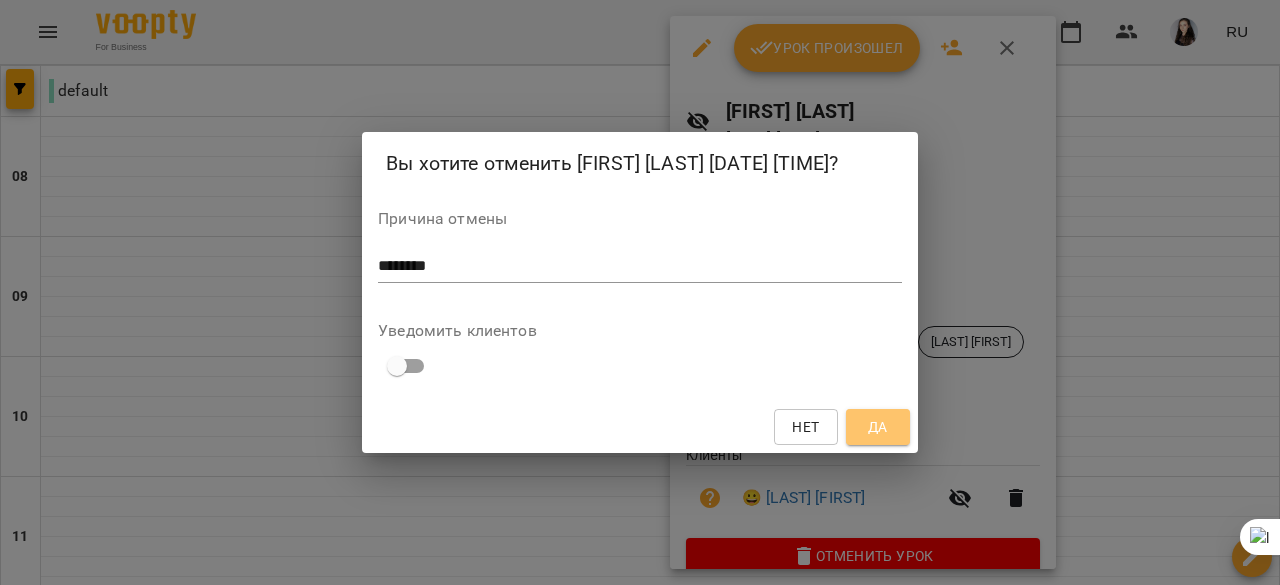 click on "Да" at bounding box center [878, 427] 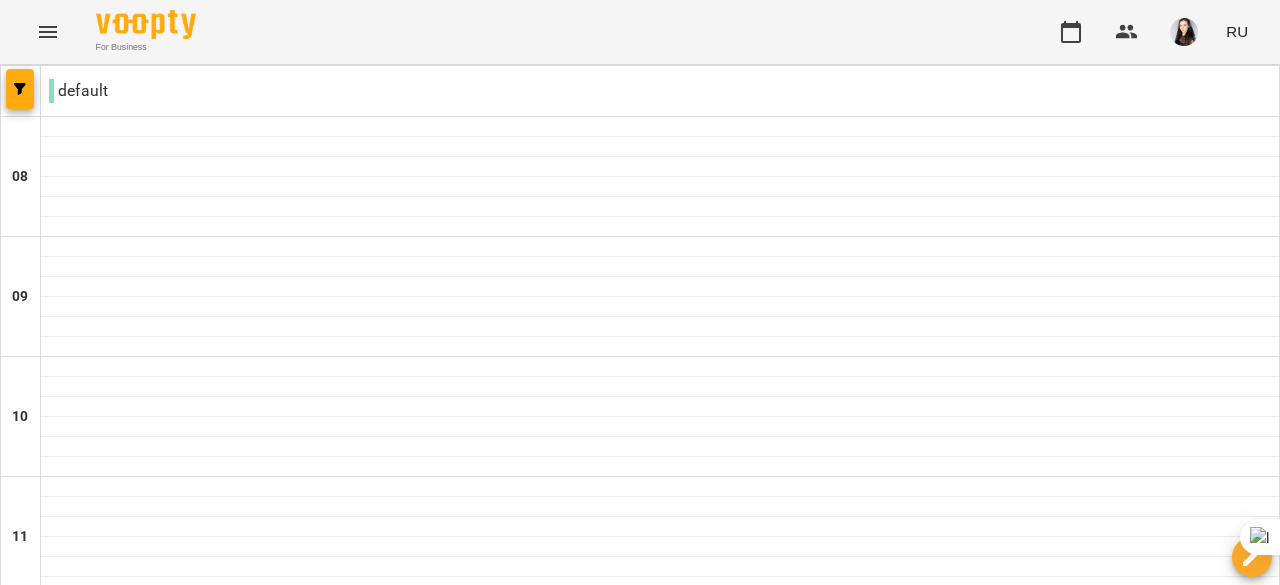 scroll, scrollTop: 1304, scrollLeft: 0, axis: vertical 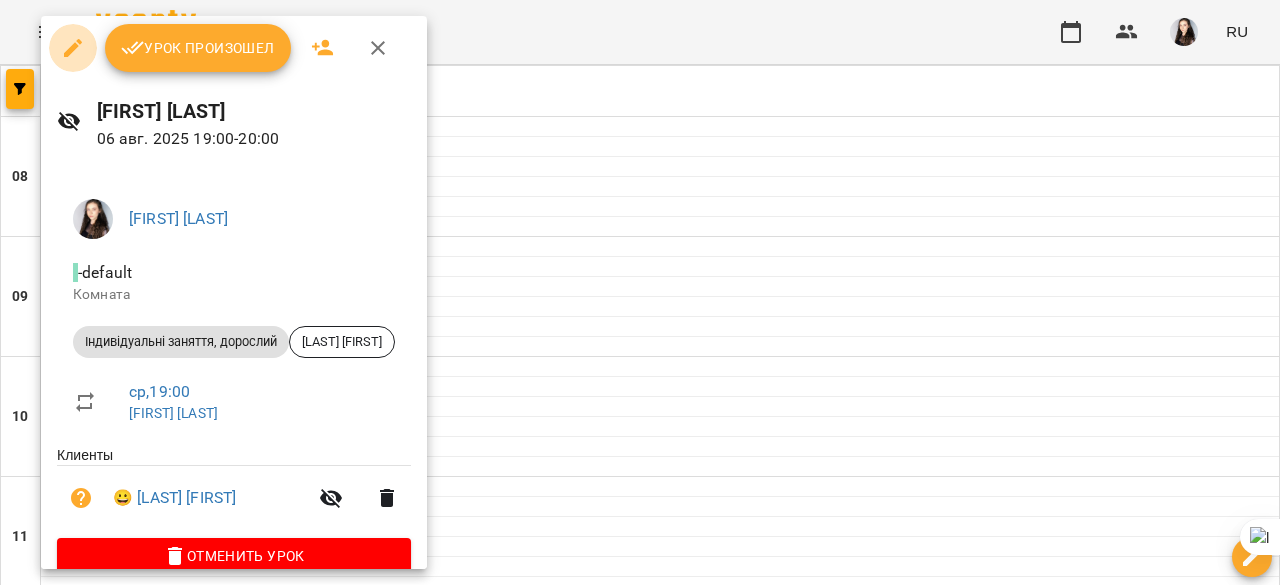 click 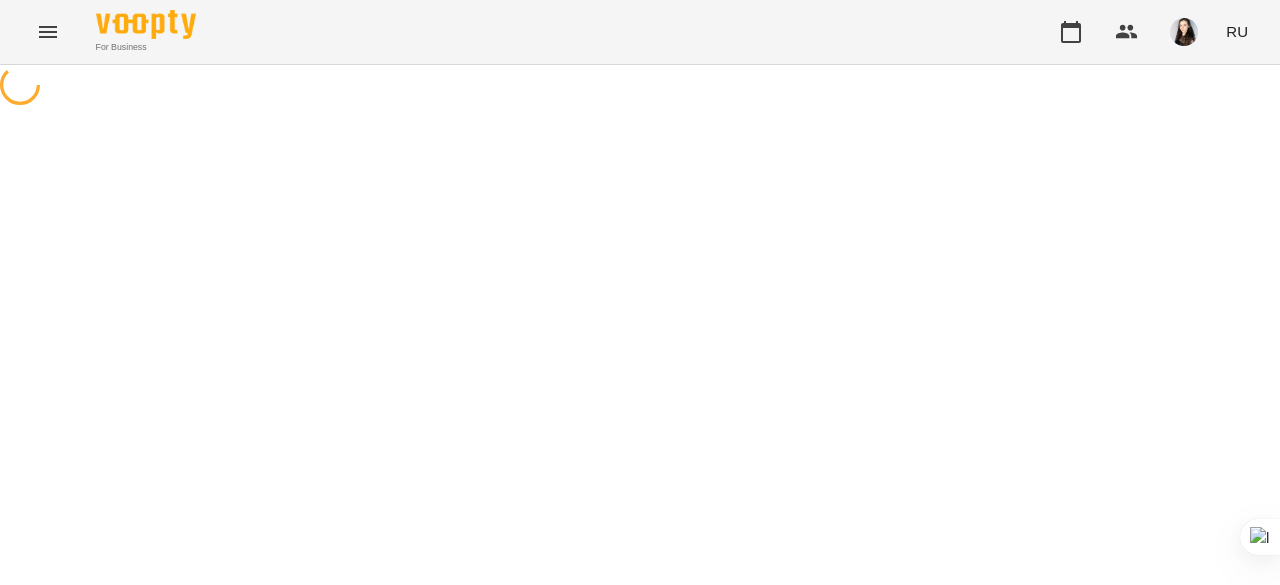 select on "**********" 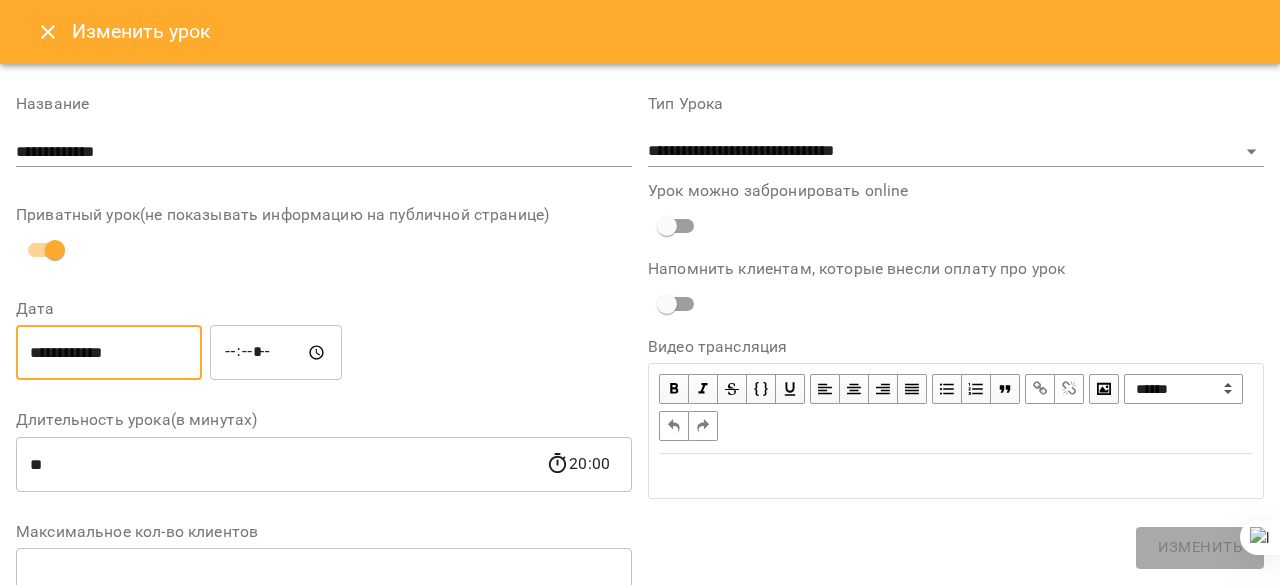 click on "**********" at bounding box center [109, 353] 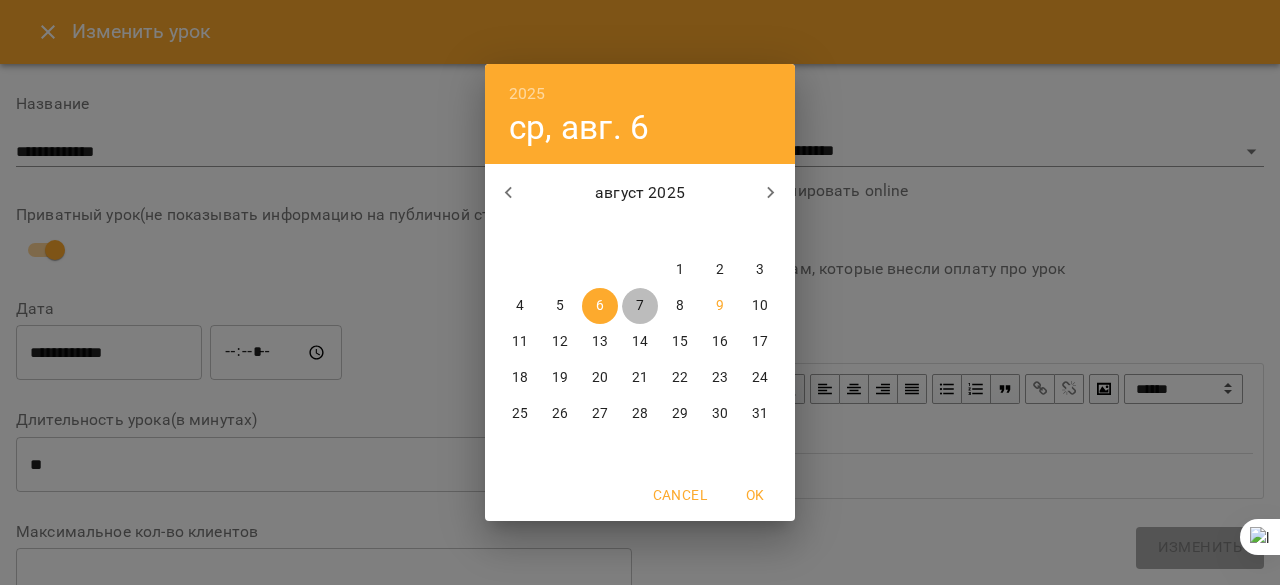 click on "7" at bounding box center (640, 306) 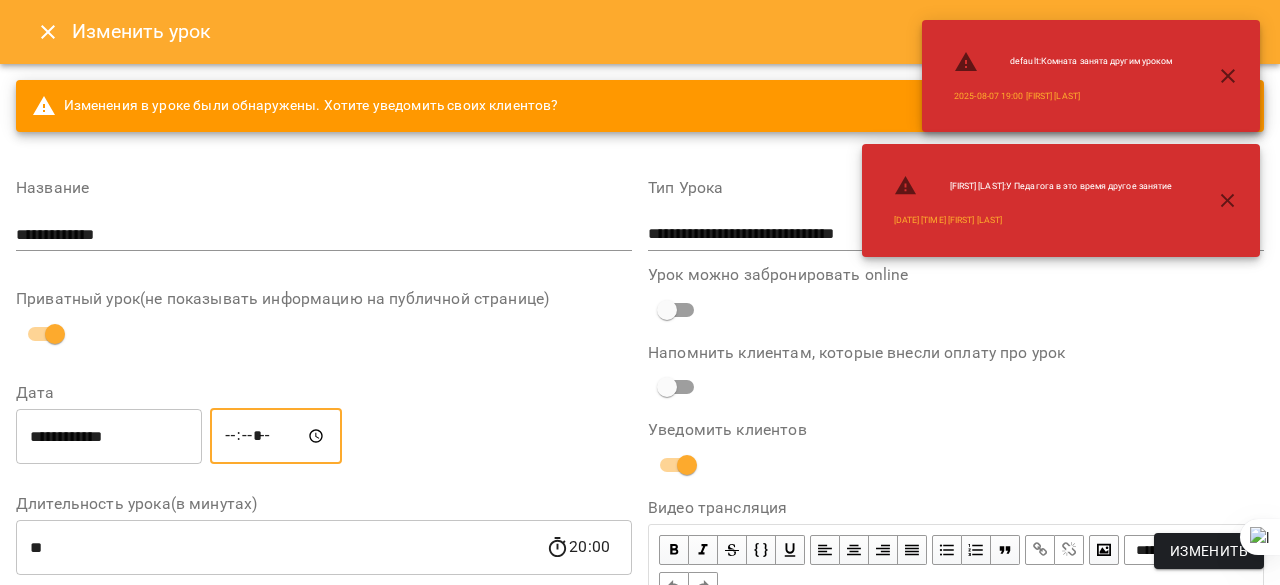 click on "*****" at bounding box center (276, 436) 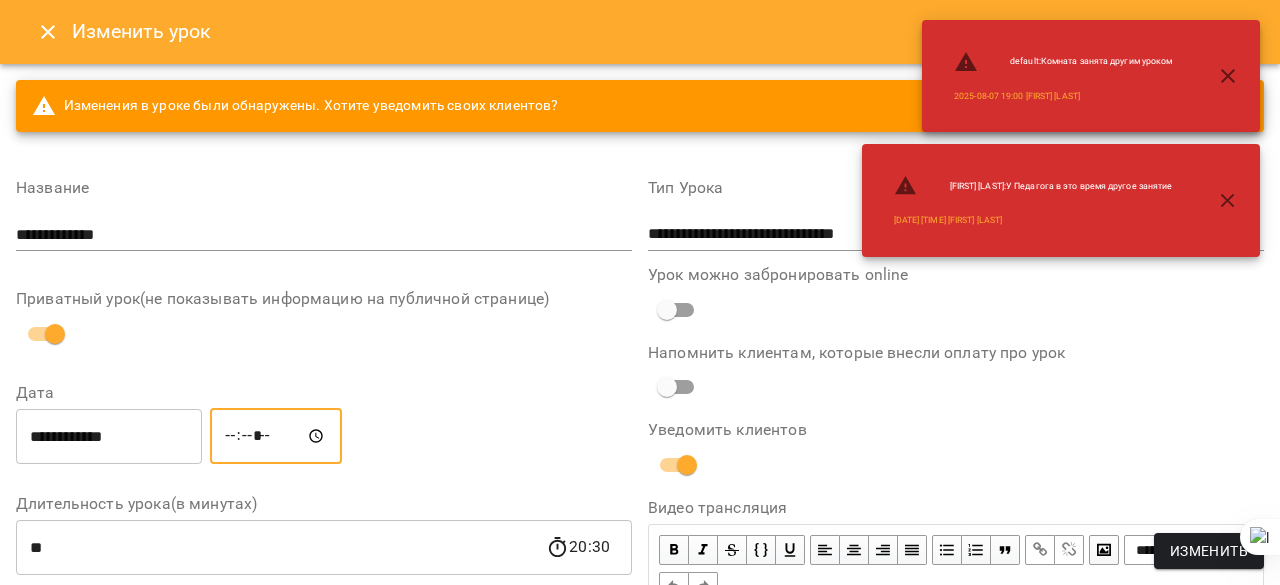type on "*****" 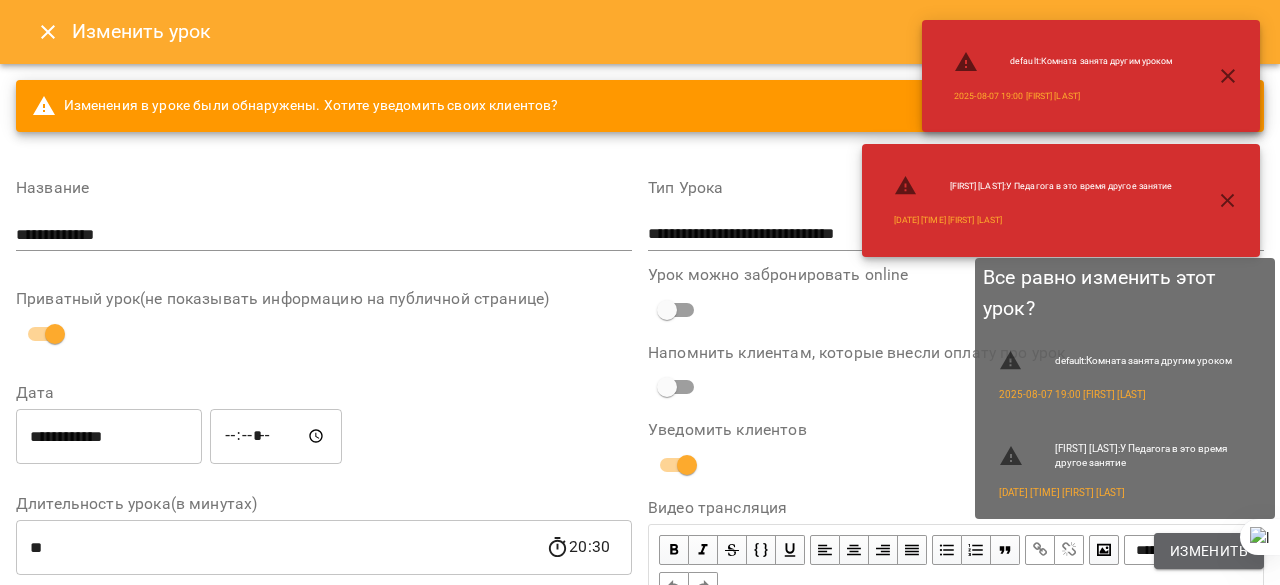 click on "Изменить" at bounding box center [1209, 551] 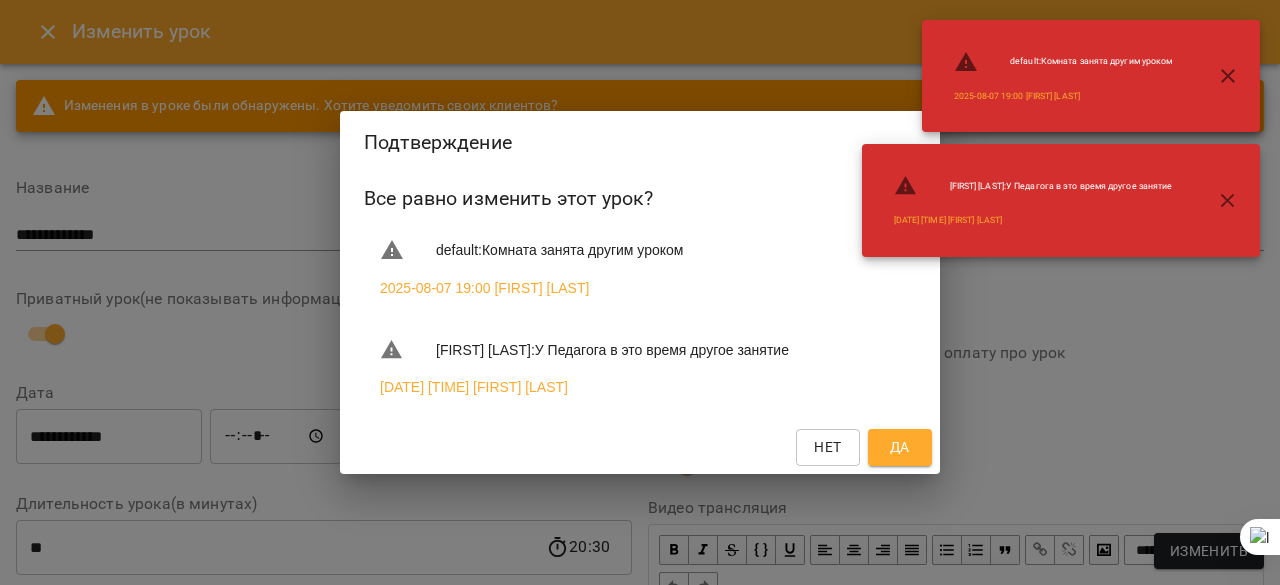 click on "Да" at bounding box center [900, 447] 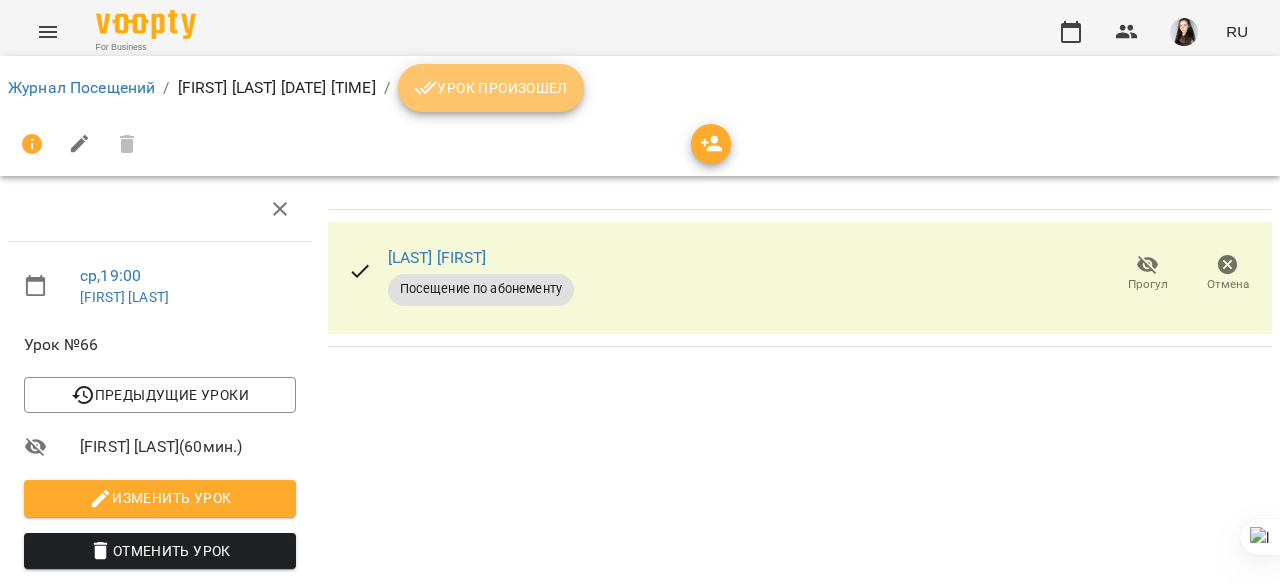 click on "Урок произошел" at bounding box center [491, 88] 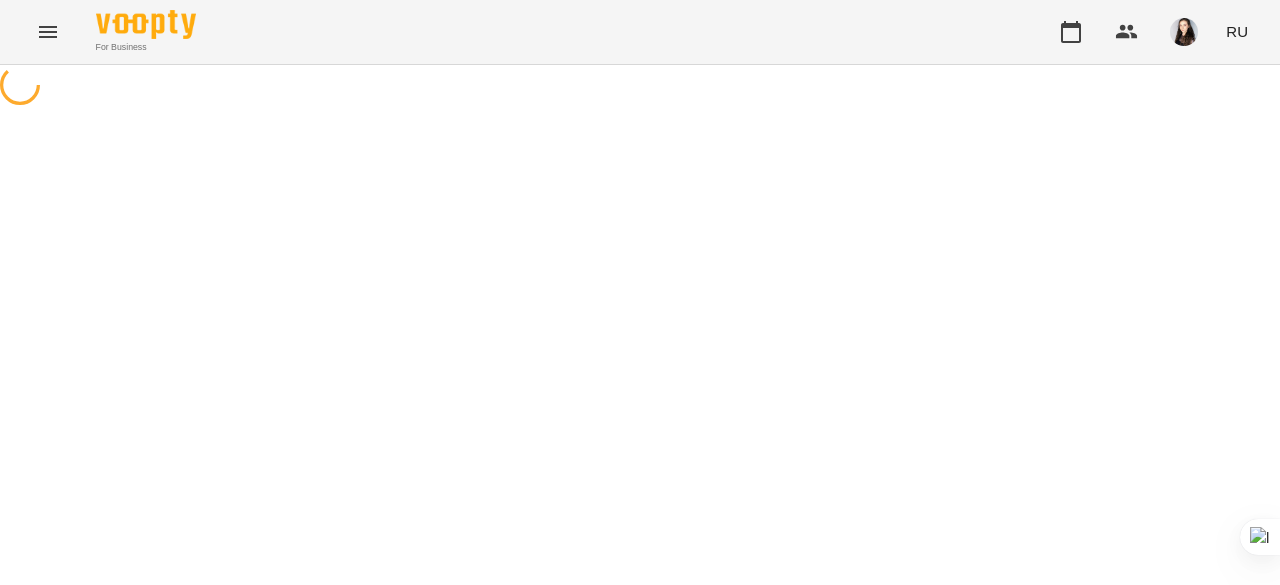 scroll, scrollTop: 0, scrollLeft: 0, axis: both 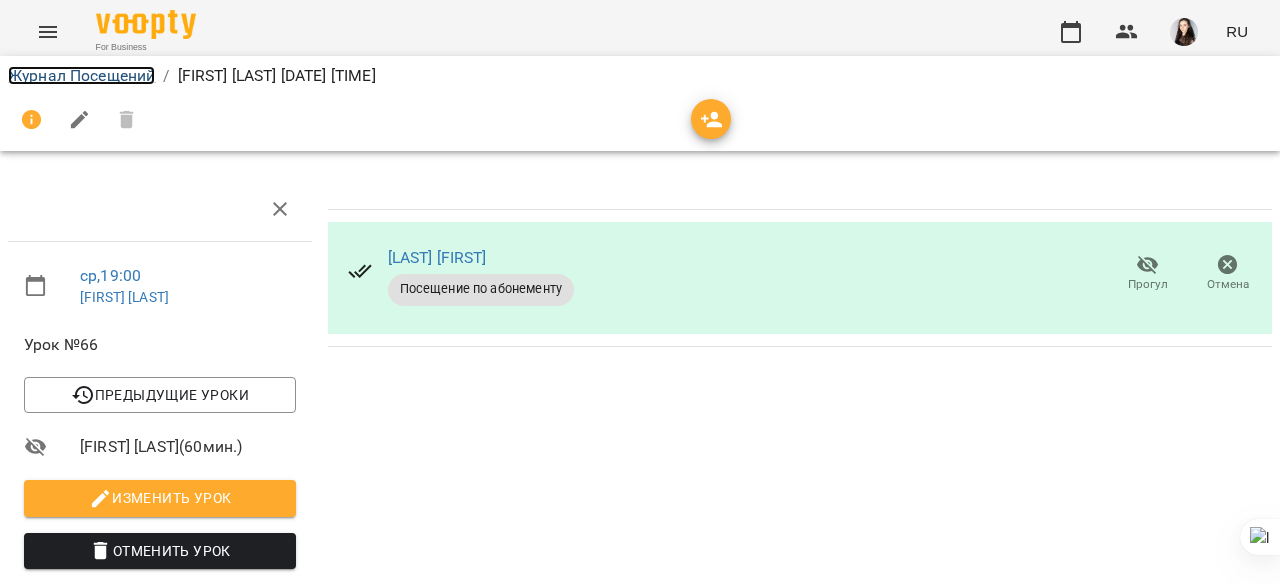 click on "Журнал Посещений" at bounding box center [81, 75] 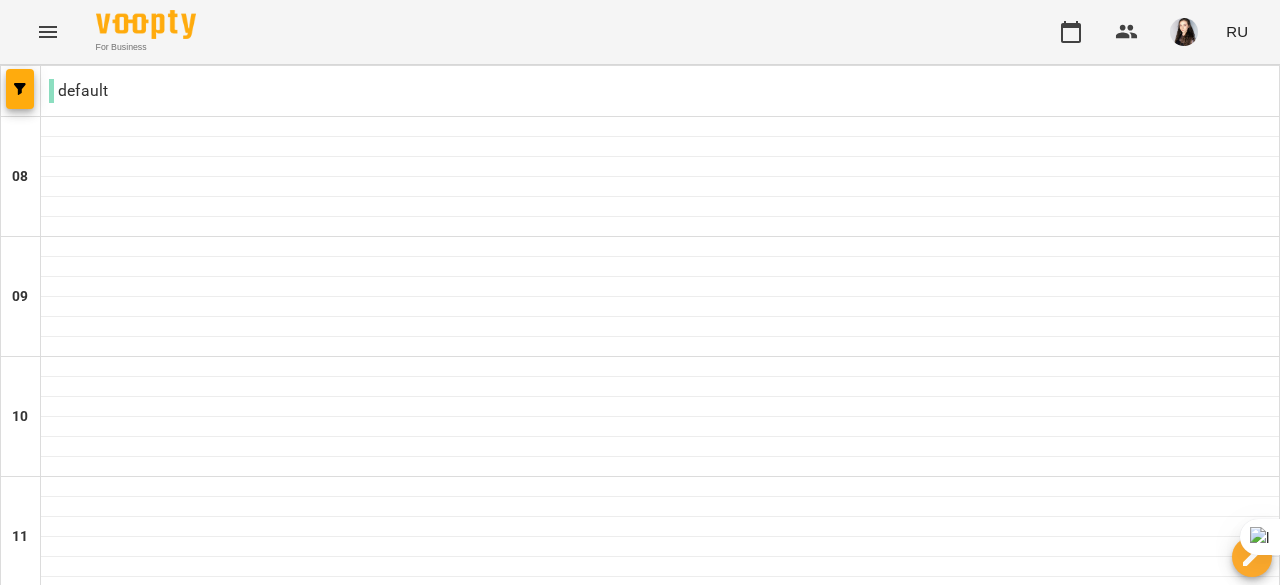 scroll, scrollTop: 1464, scrollLeft: 0, axis: vertical 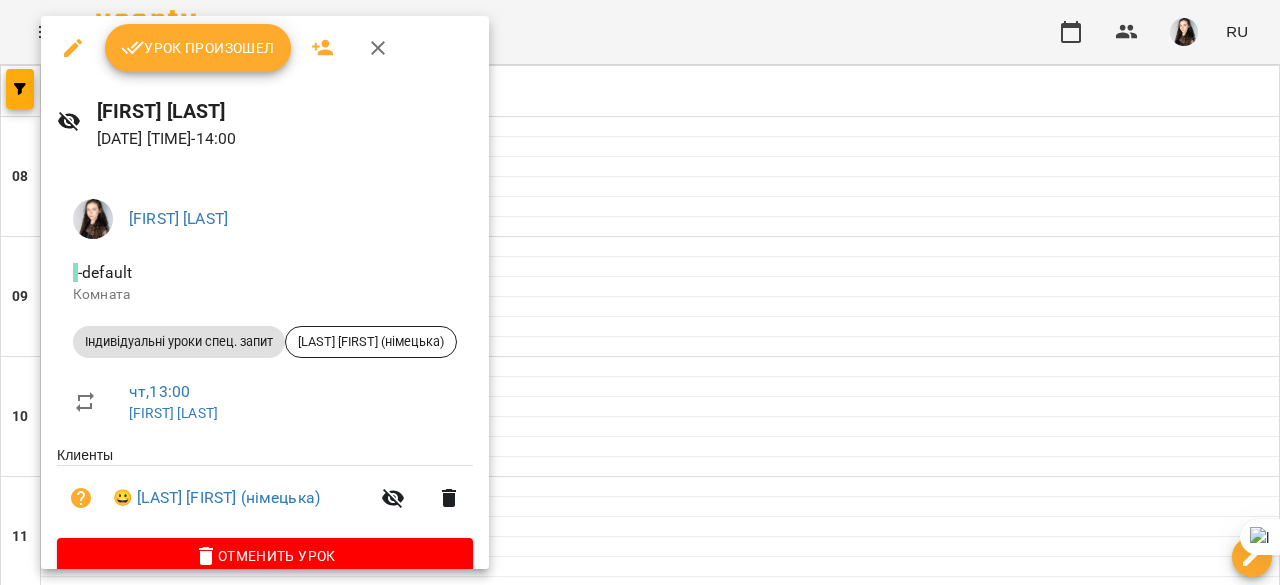 click on "Урок произошел" at bounding box center (198, 48) 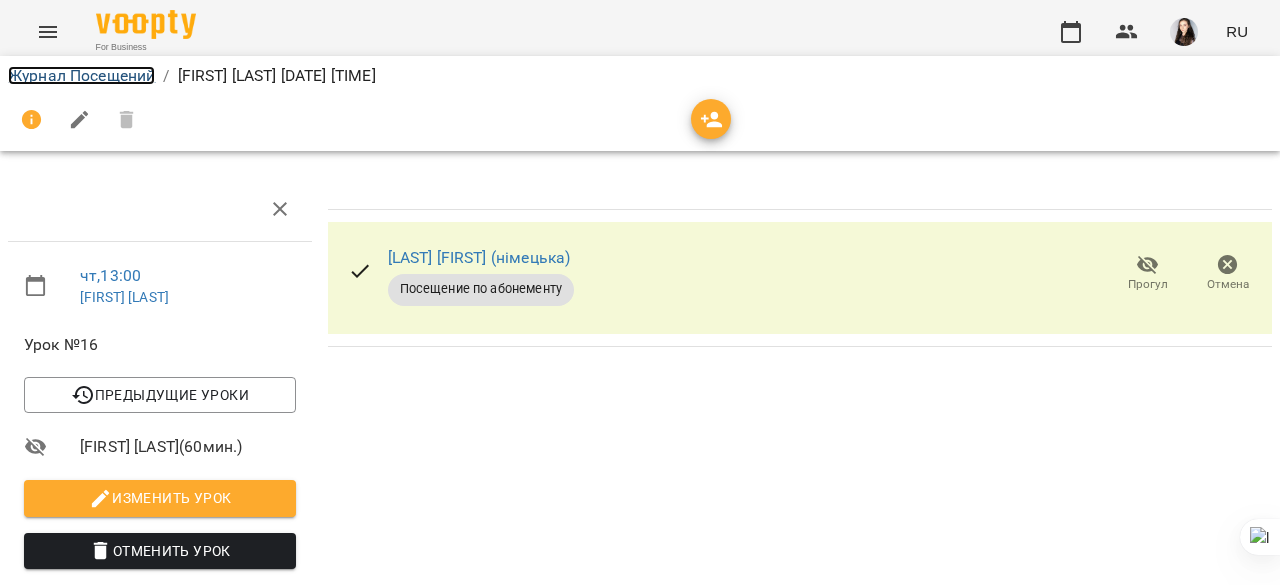 click on "Журнал Посещений" at bounding box center (81, 75) 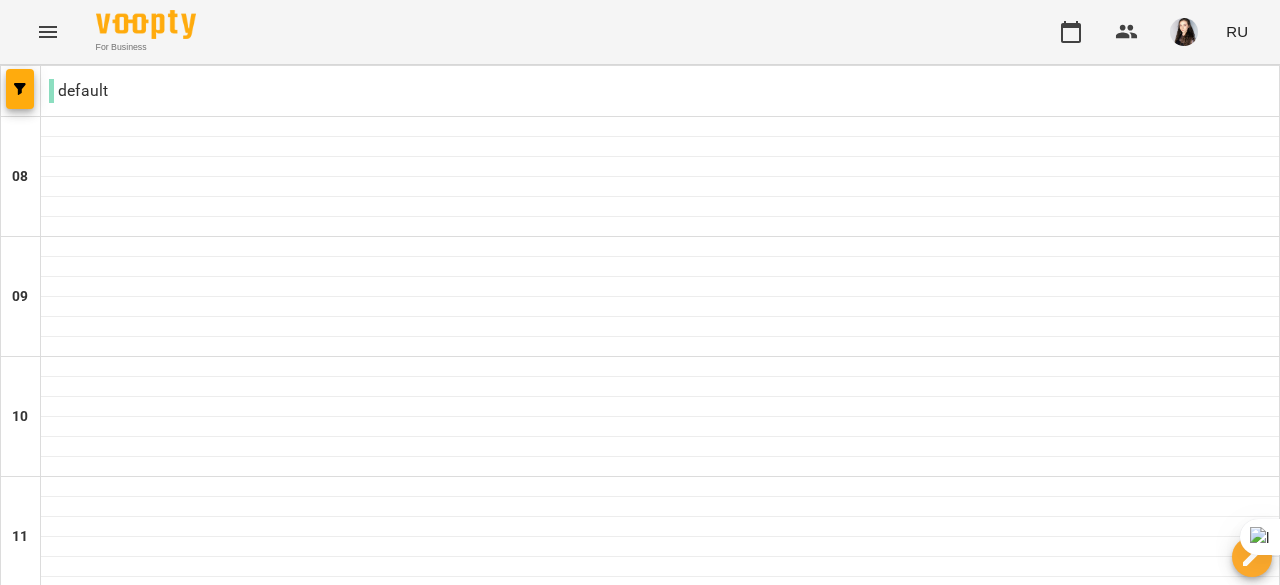 scroll, scrollTop: 760, scrollLeft: 0, axis: vertical 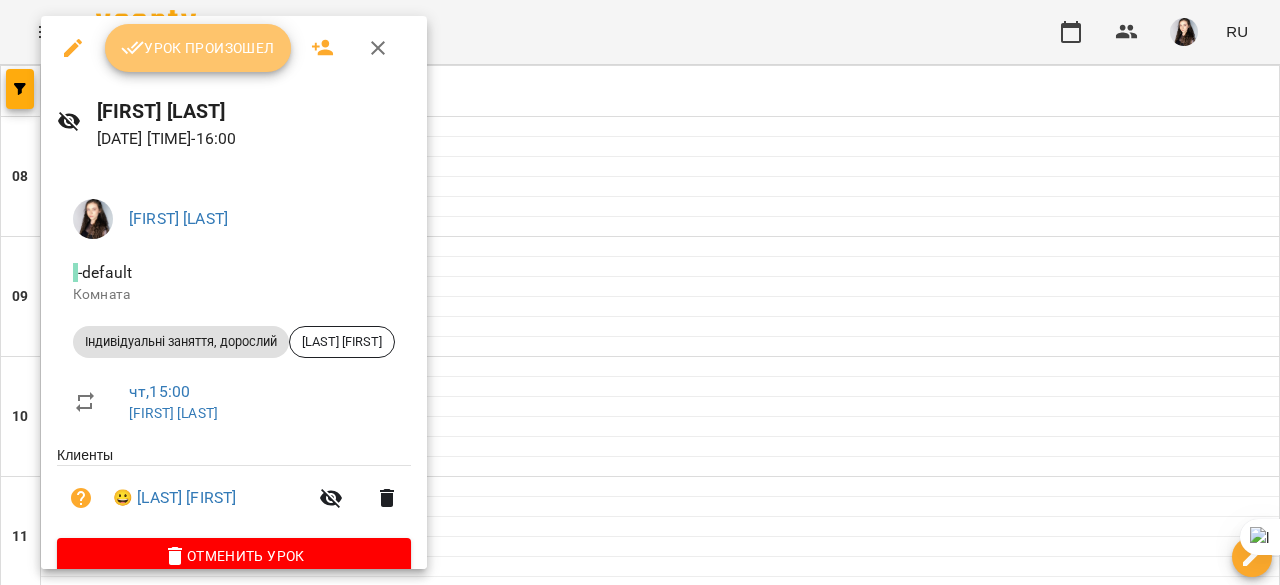 click on "Урок произошел" at bounding box center [198, 48] 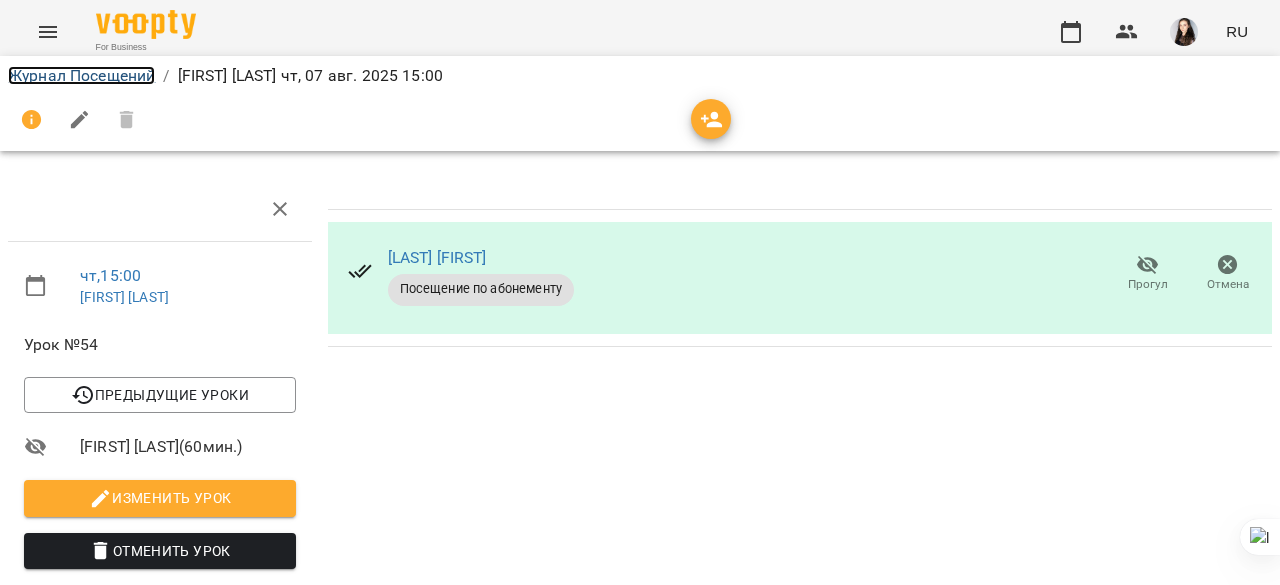 click on "Журнал Посещений" at bounding box center (81, 75) 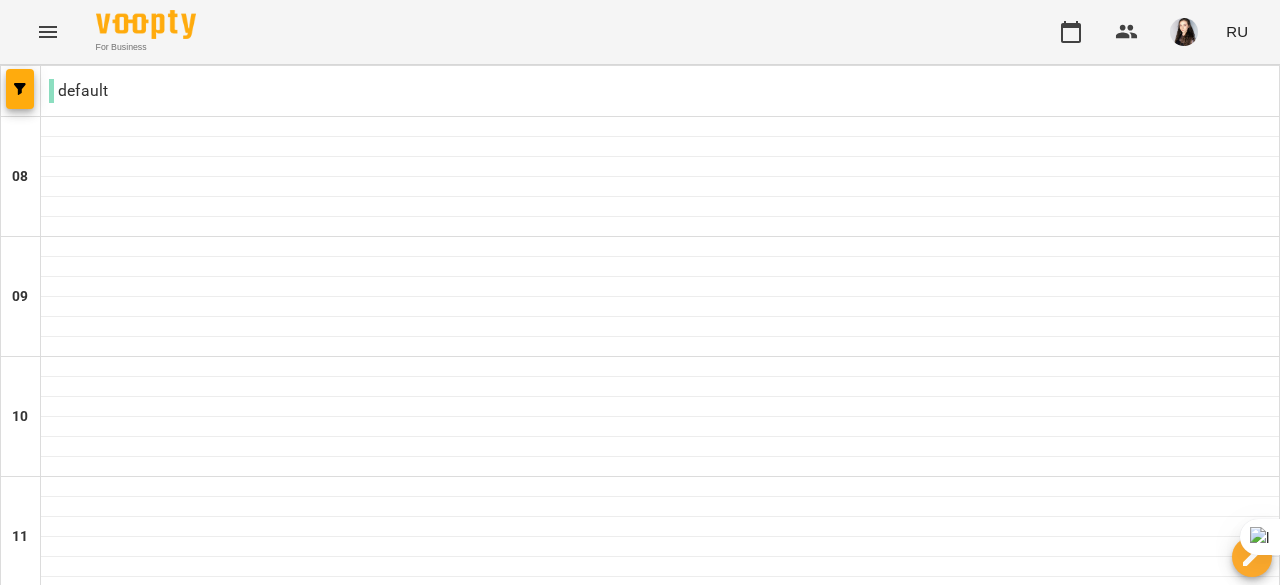 scroll, scrollTop: 888, scrollLeft: 0, axis: vertical 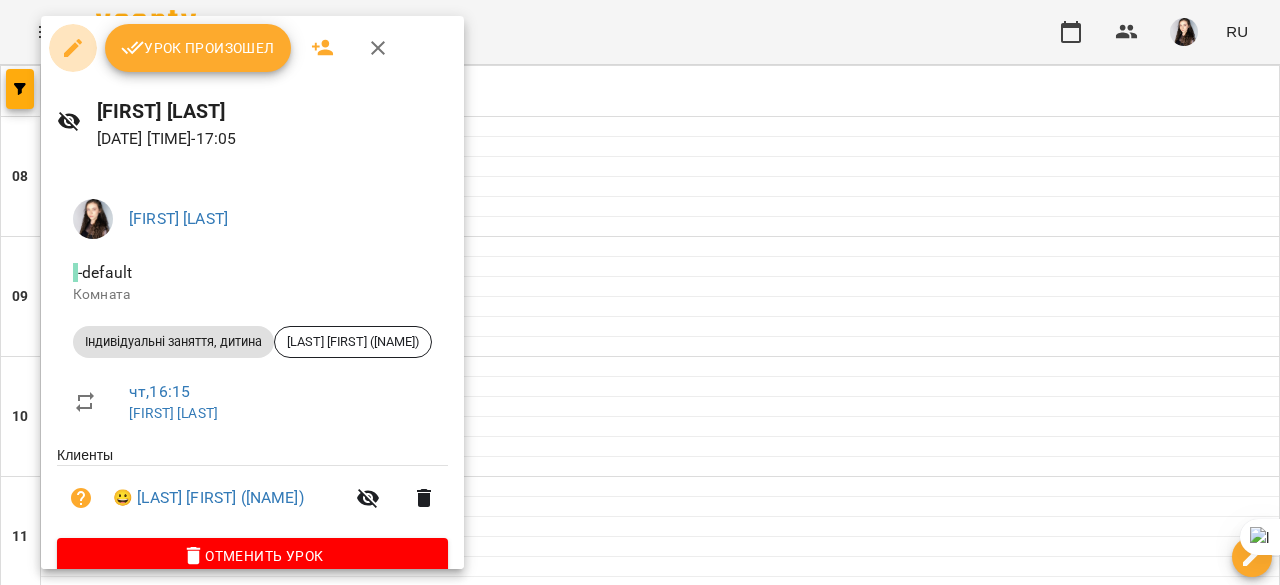 click at bounding box center [73, 48] 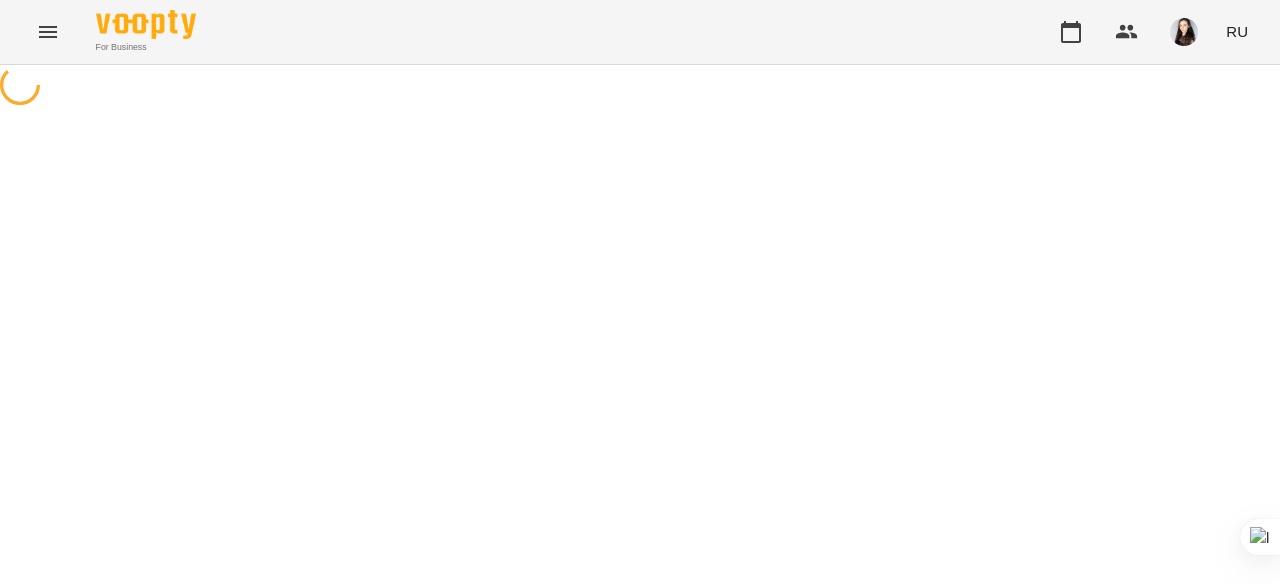 select on "**********" 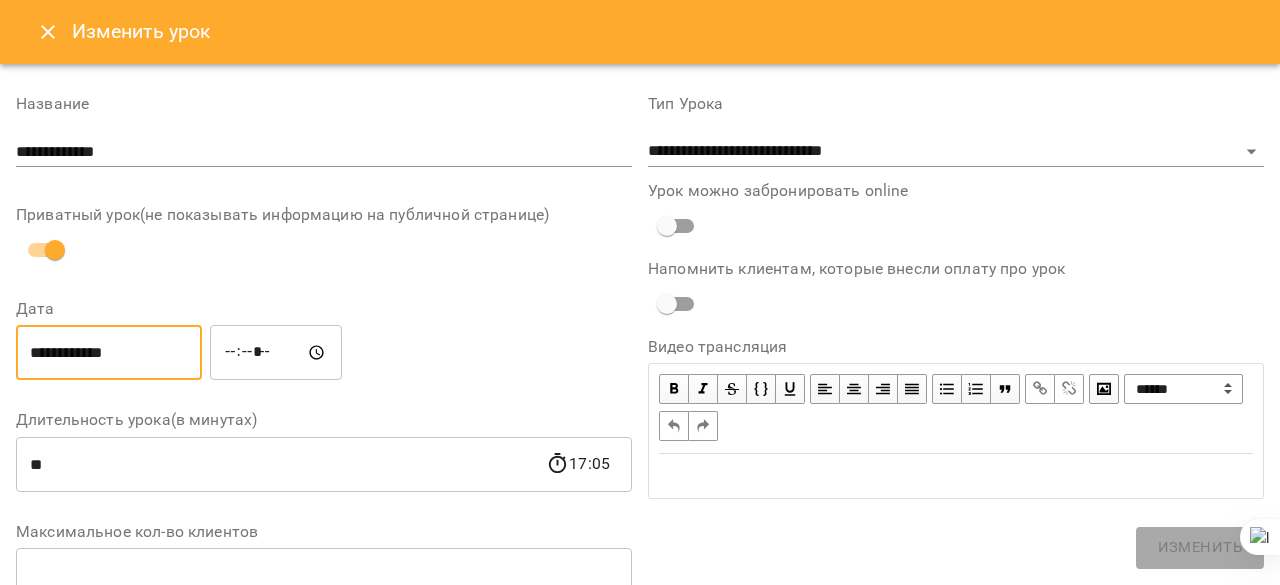 click on "**********" at bounding box center [109, 353] 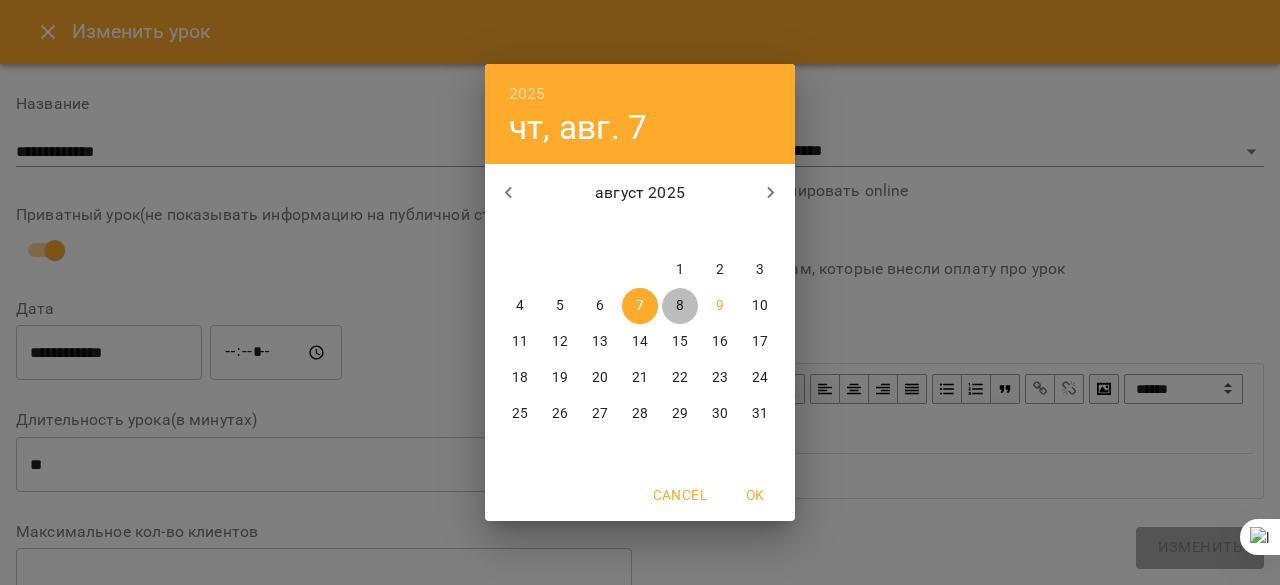 click on "8" at bounding box center [680, 306] 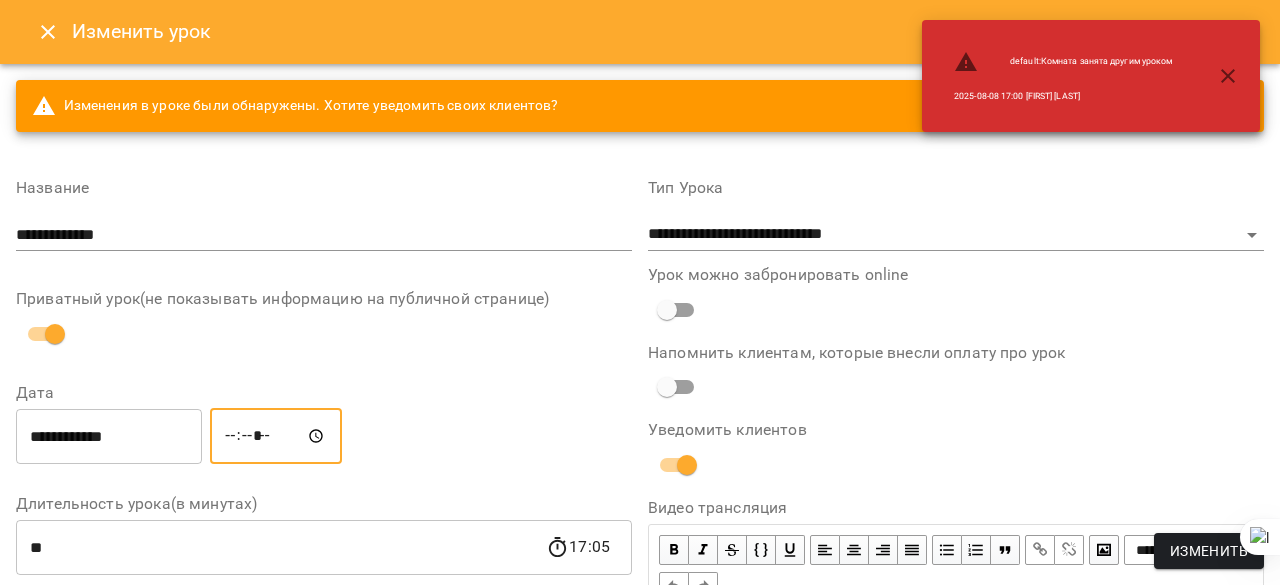 click on "*****" at bounding box center (276, 436) 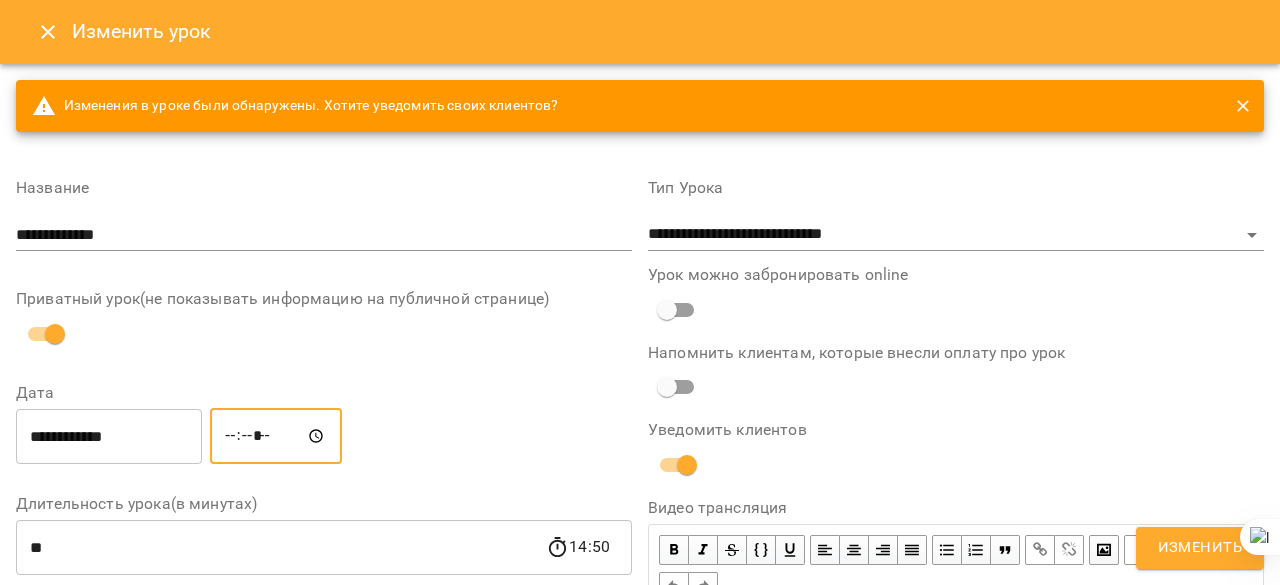type on "*****" 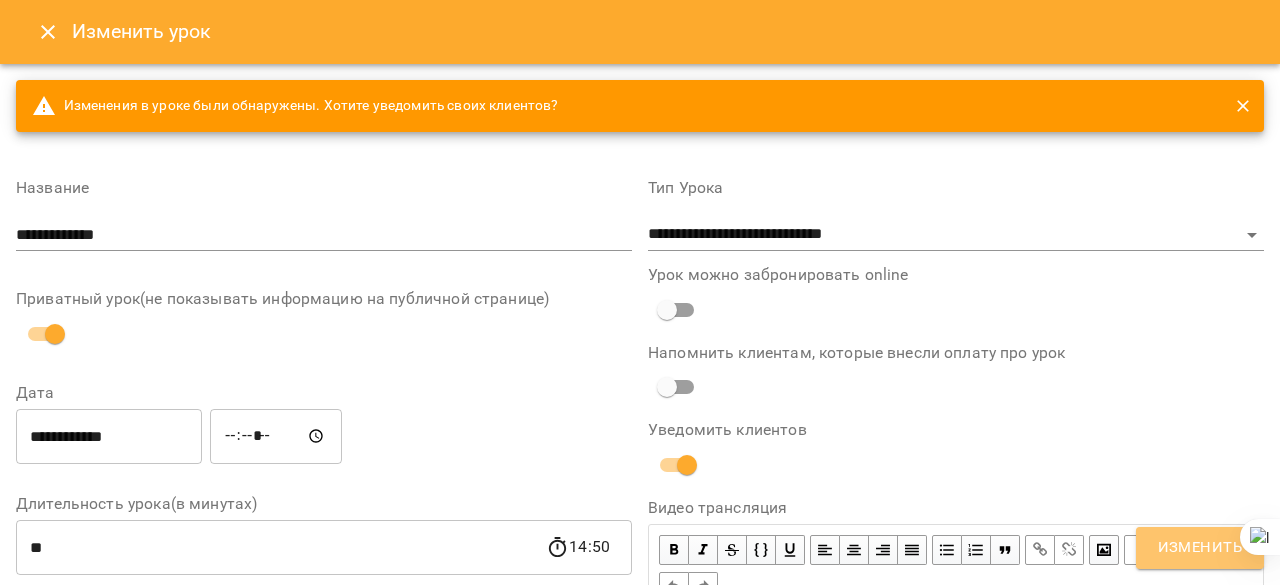 click on "Изменить" at bounding box center [1200, 548] 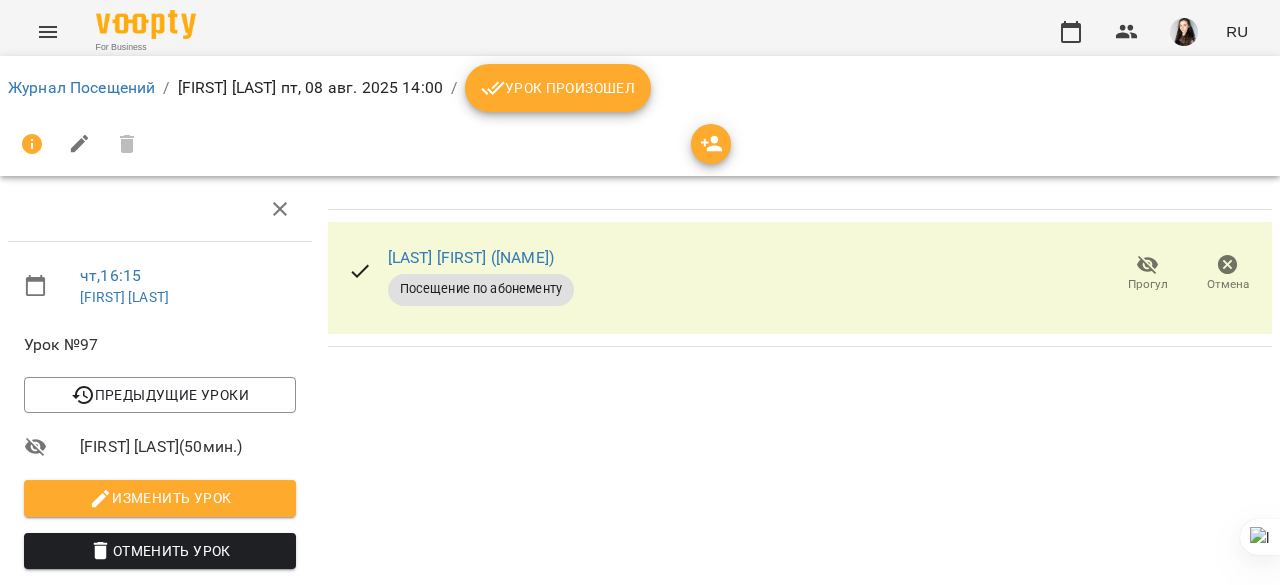 click at bounding box center (640, 144) 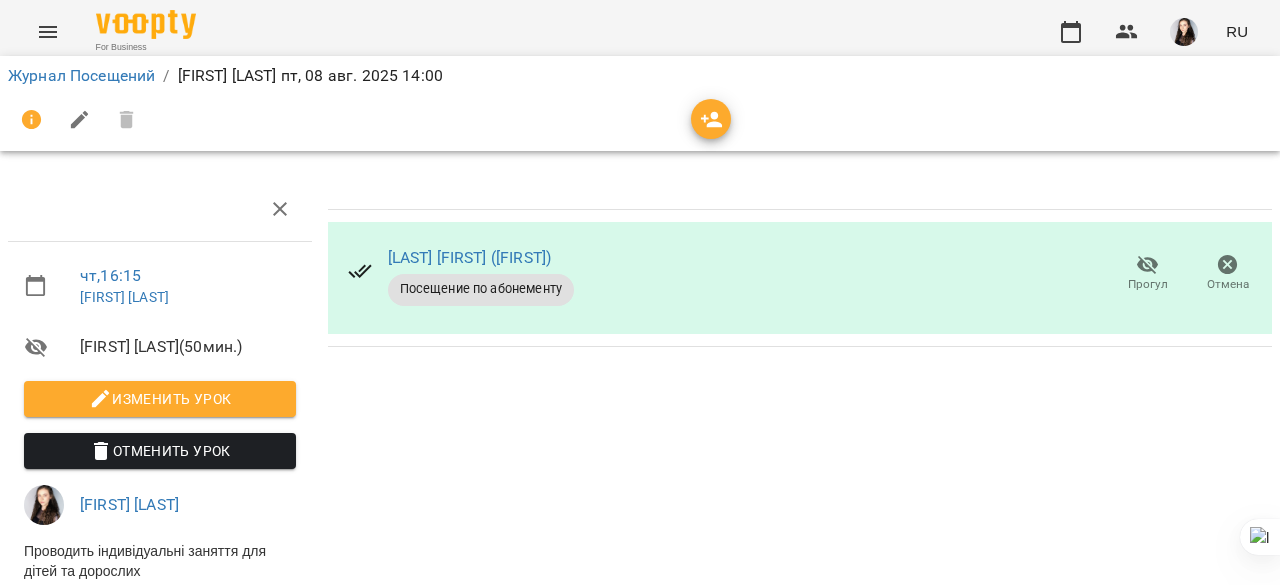 scroll, scrollTop: 0, scrollLeft: 0, axis: both 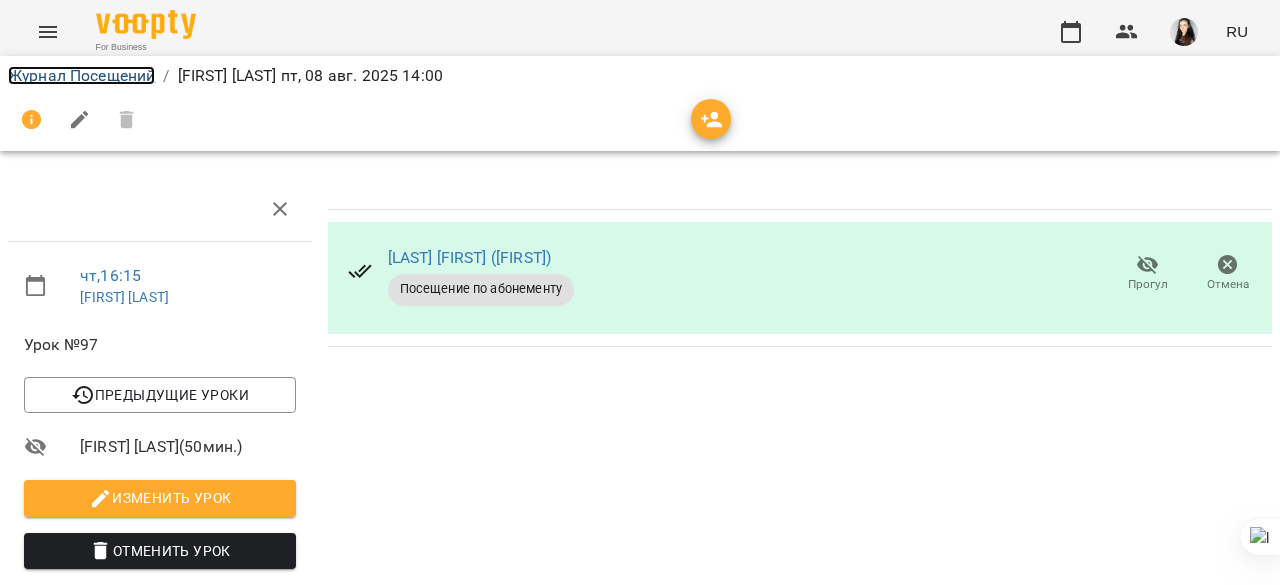 click on "Журнал Посещений" at bounding box center [81, 75] 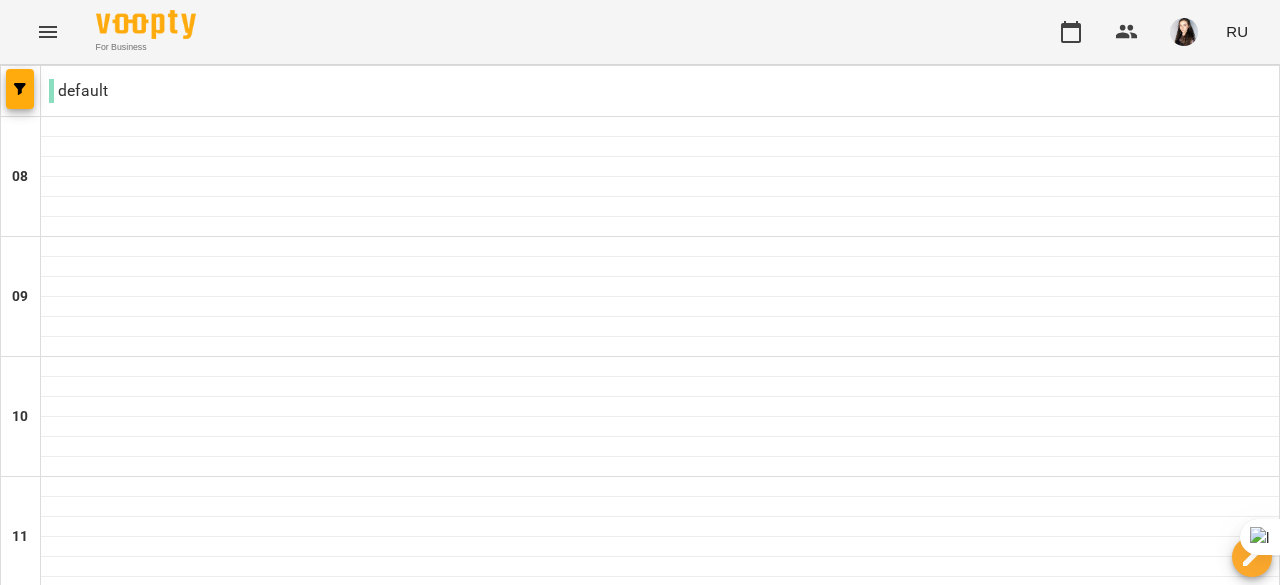 scroll, scrollTop: 1147, scrollLeft: 0, axis: vertical 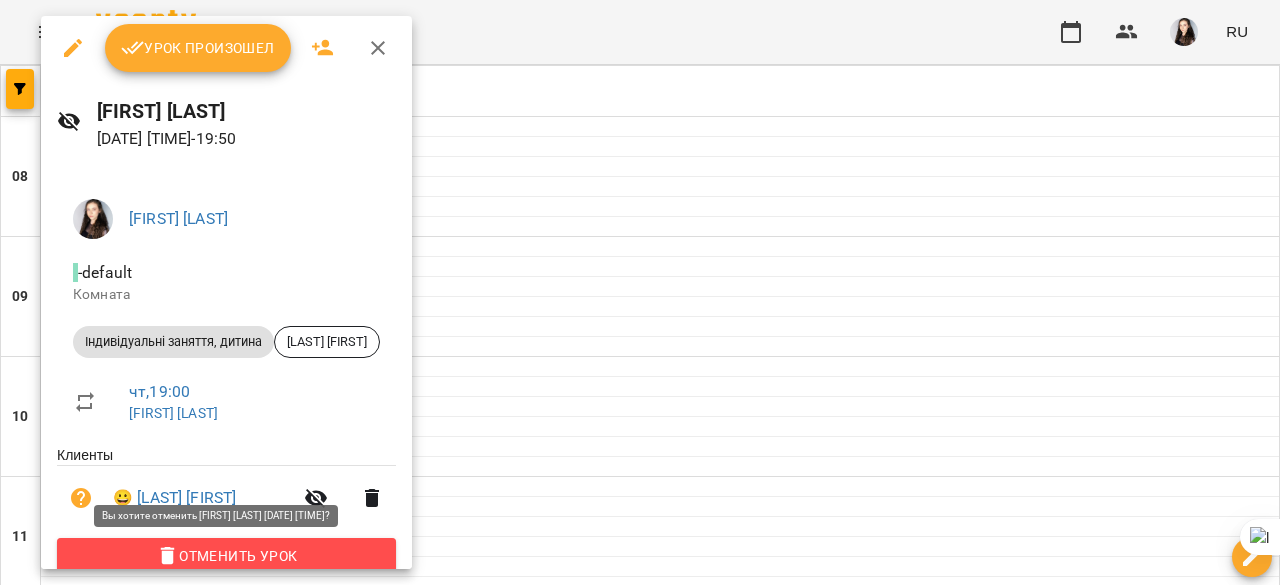 click on "Отменить Урок" at bounding box center [226, 556] 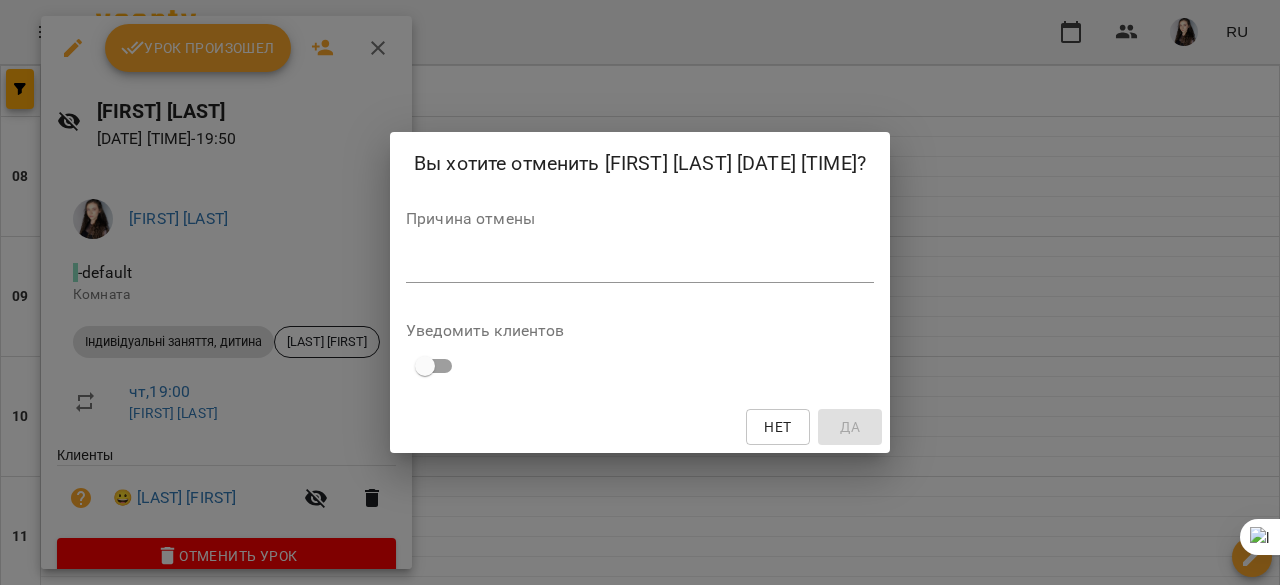 click on "*" at bounding box center (640, 267) 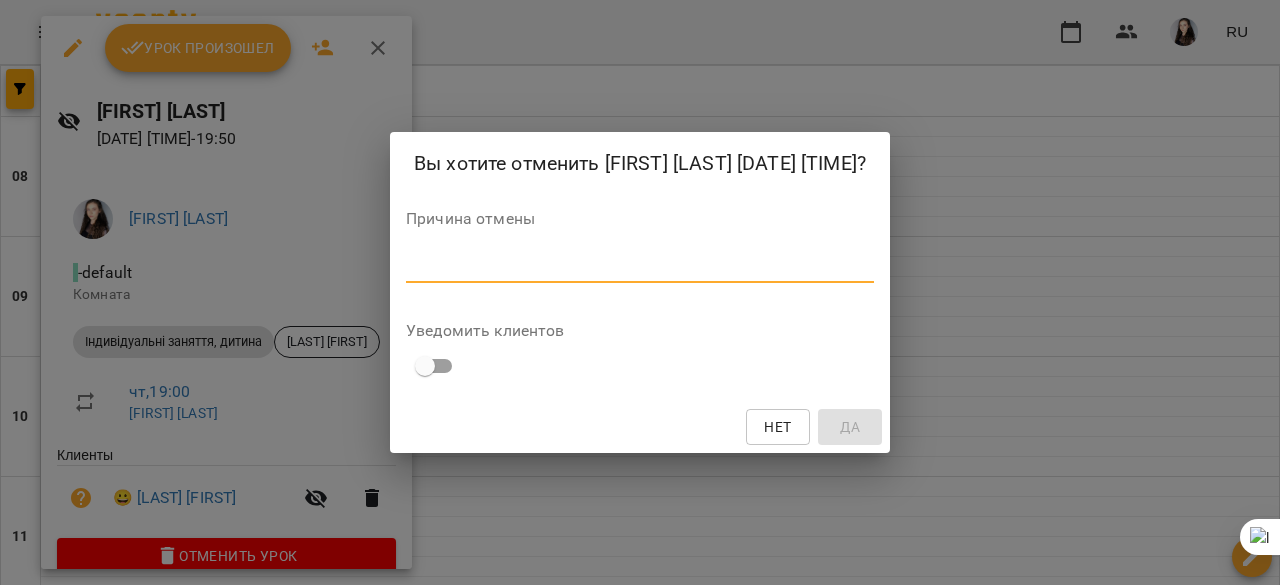 paste on "**********" 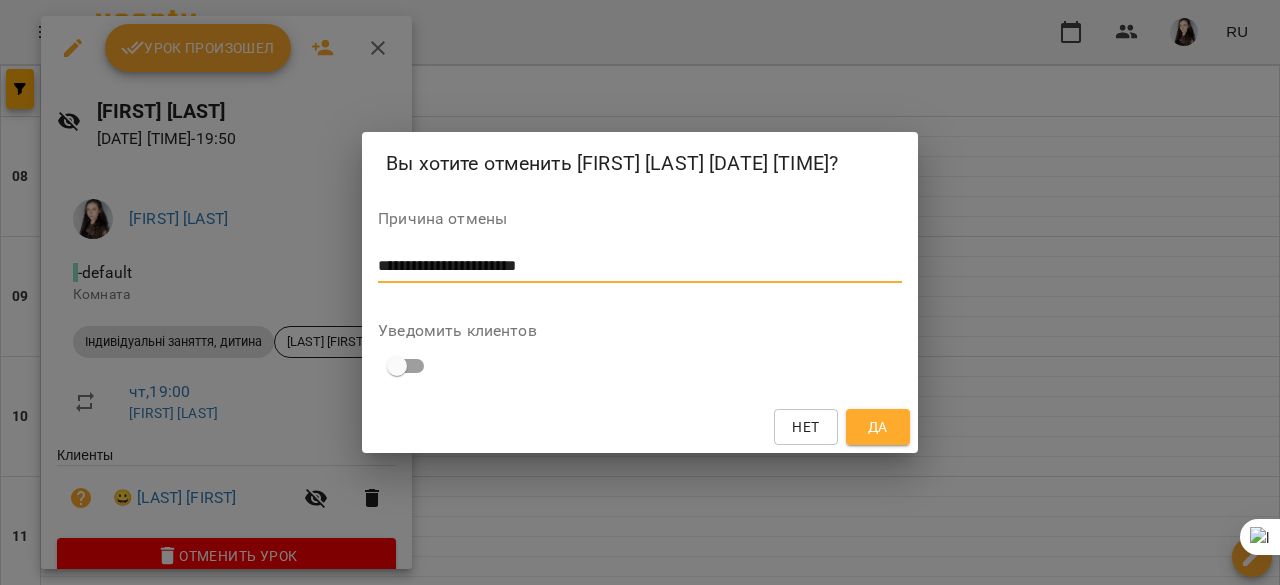 type on "**********" 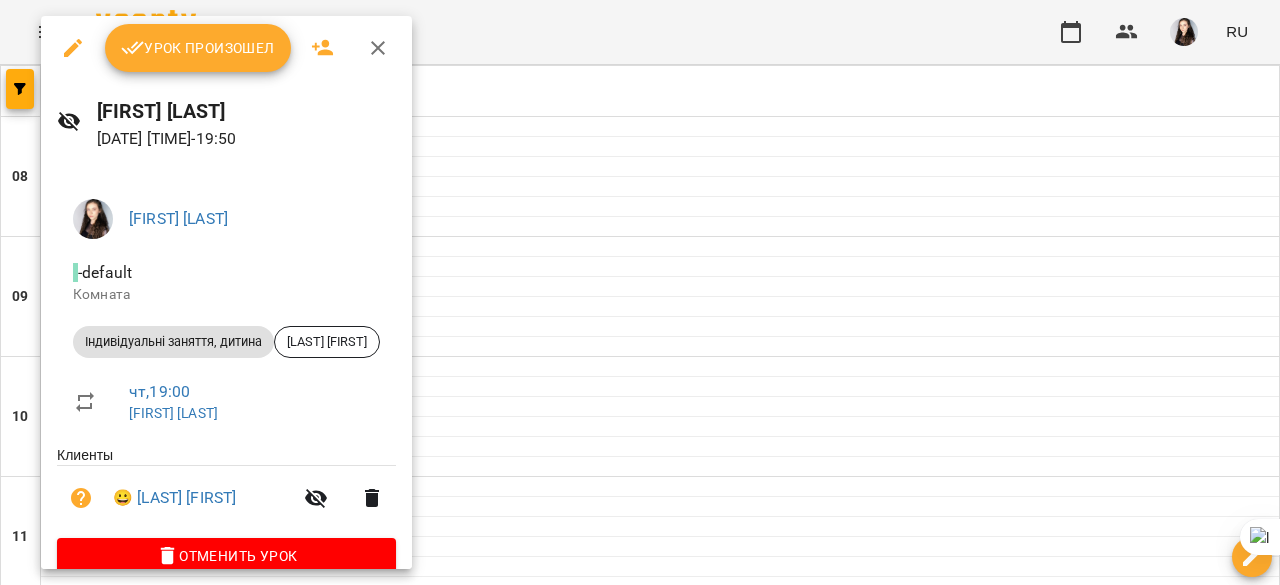 scroll, scrollTop: 7, scrollLeft: 0, axis: vertical 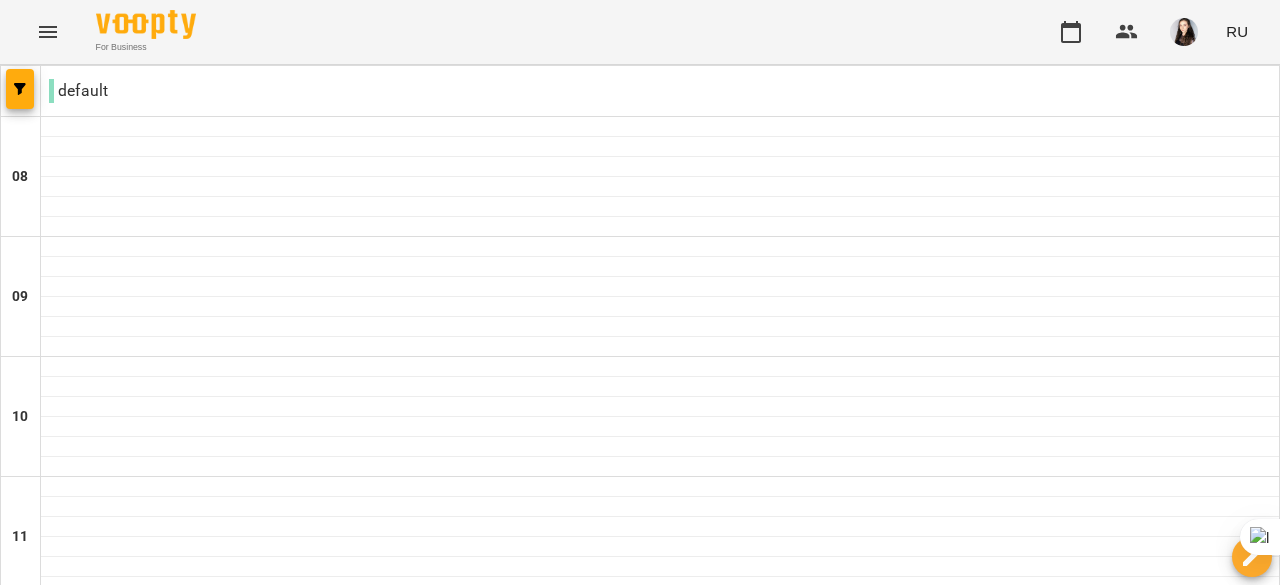 click on "08 авг." at bounding box center [903, 1962] 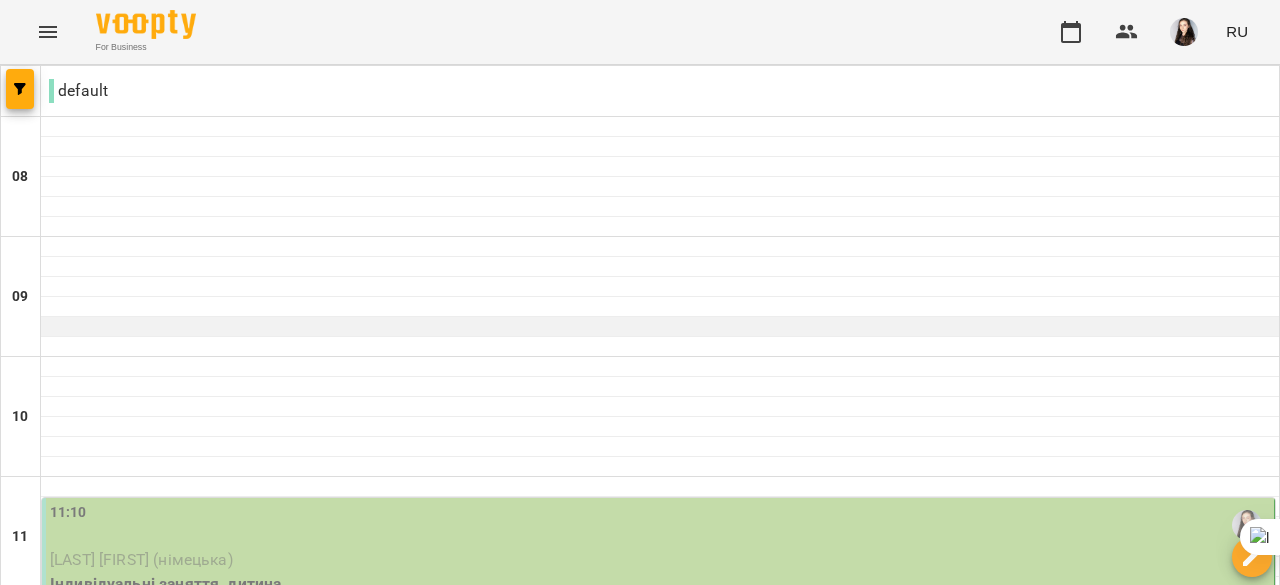 scroll, scrollTop: 240, scrollLeft: 0, axis: vertical 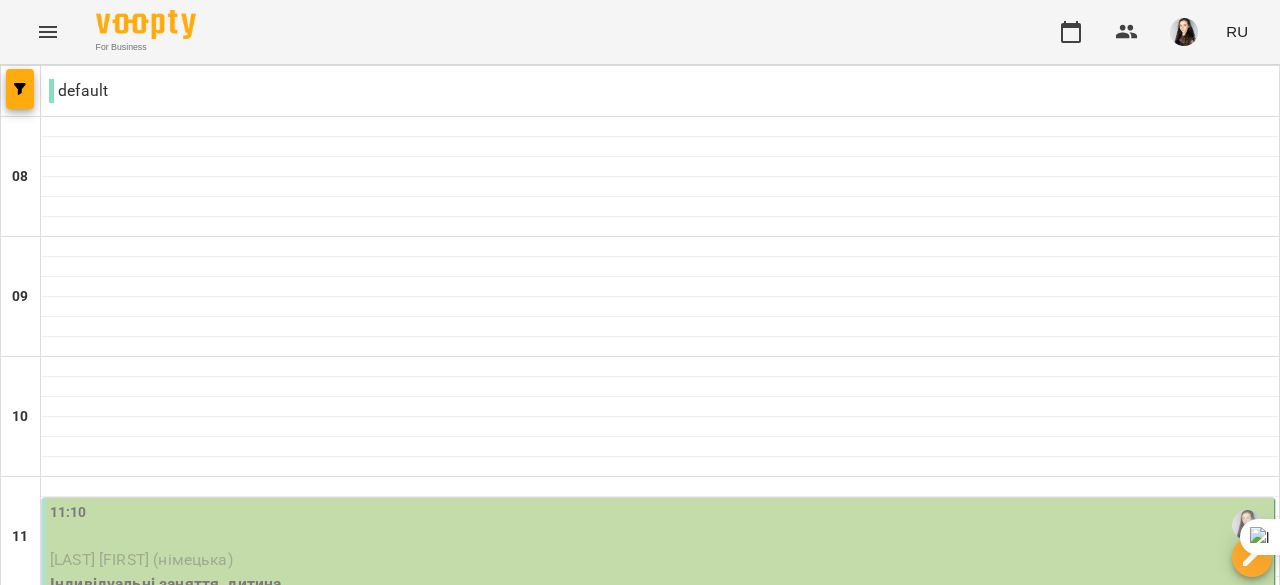 click on "[LAST] [FIRST] (німецька)" at bounding box center [660, 560] 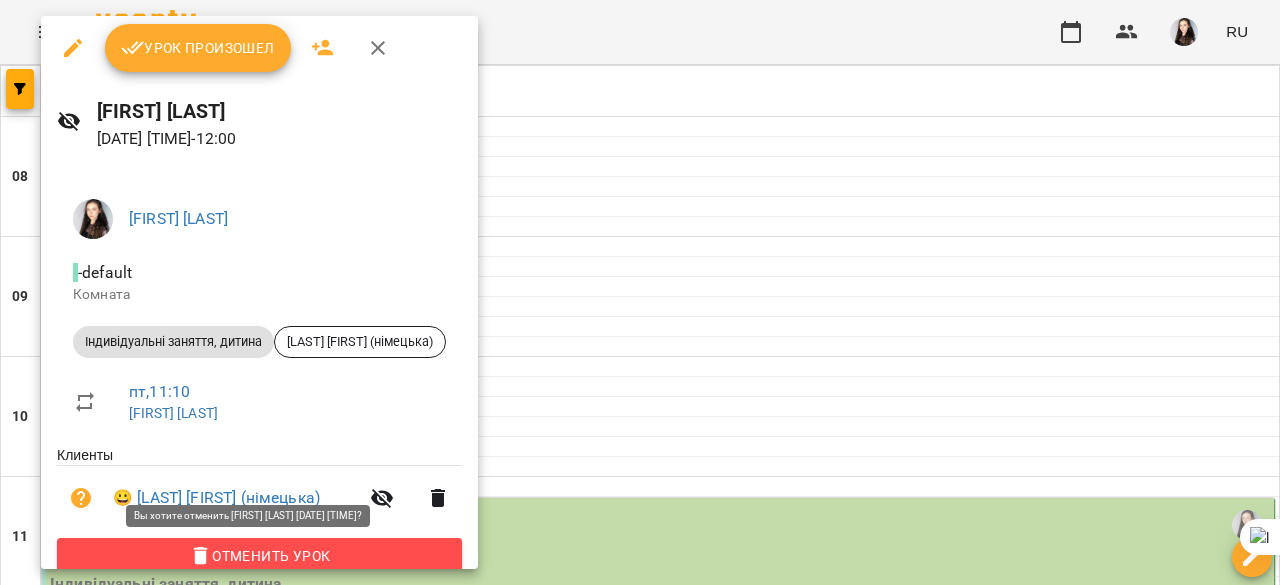 click on "Отменить Урок" at bounding box center (259, 556) 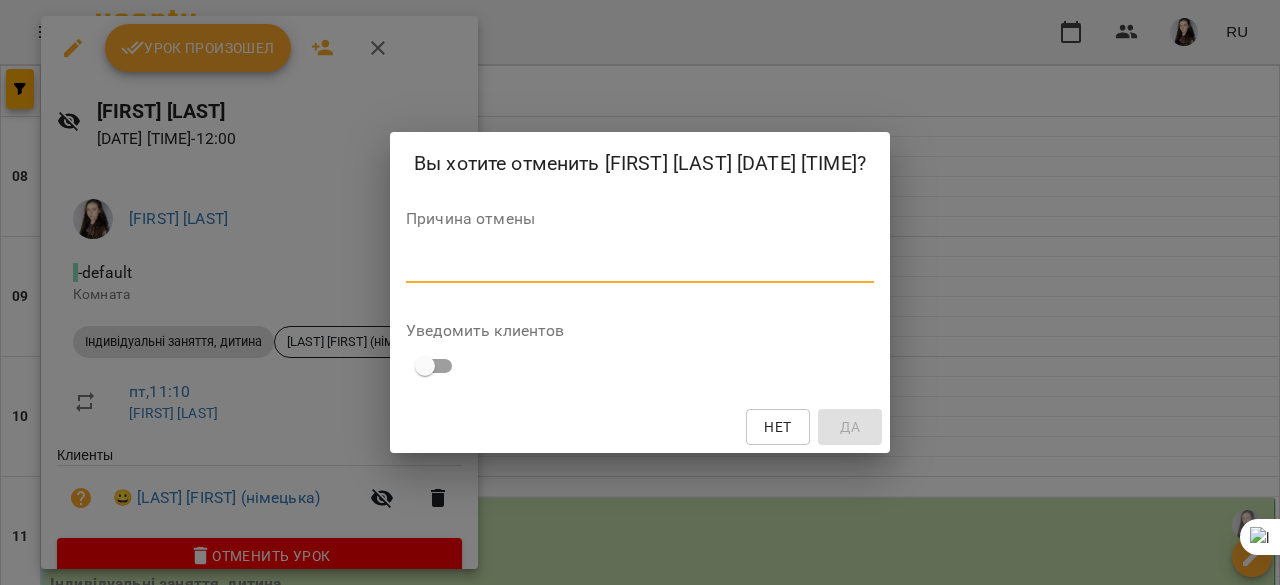 click at bounding box center [640, 266] 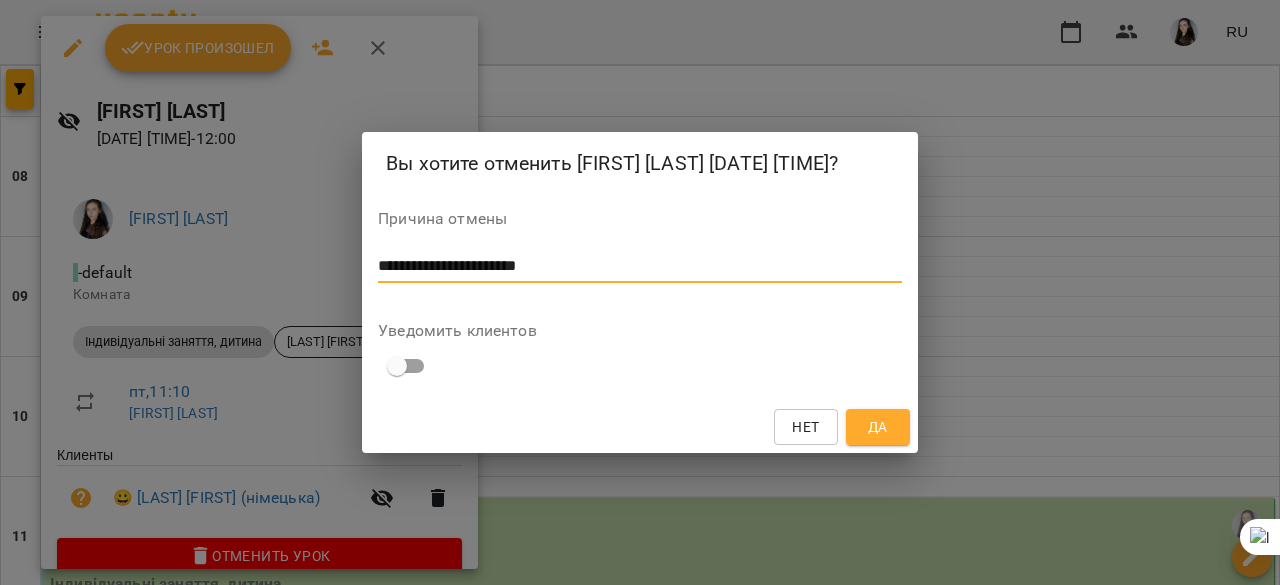 type on "**********" 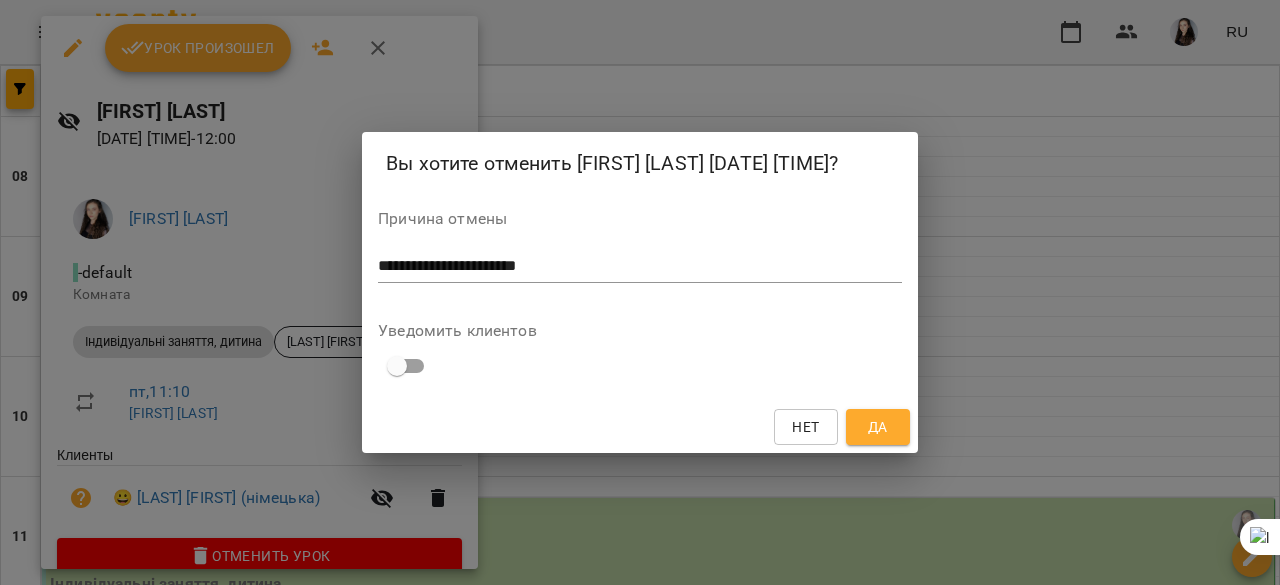 click on "Нет Да" at bounding box center (640, 427) 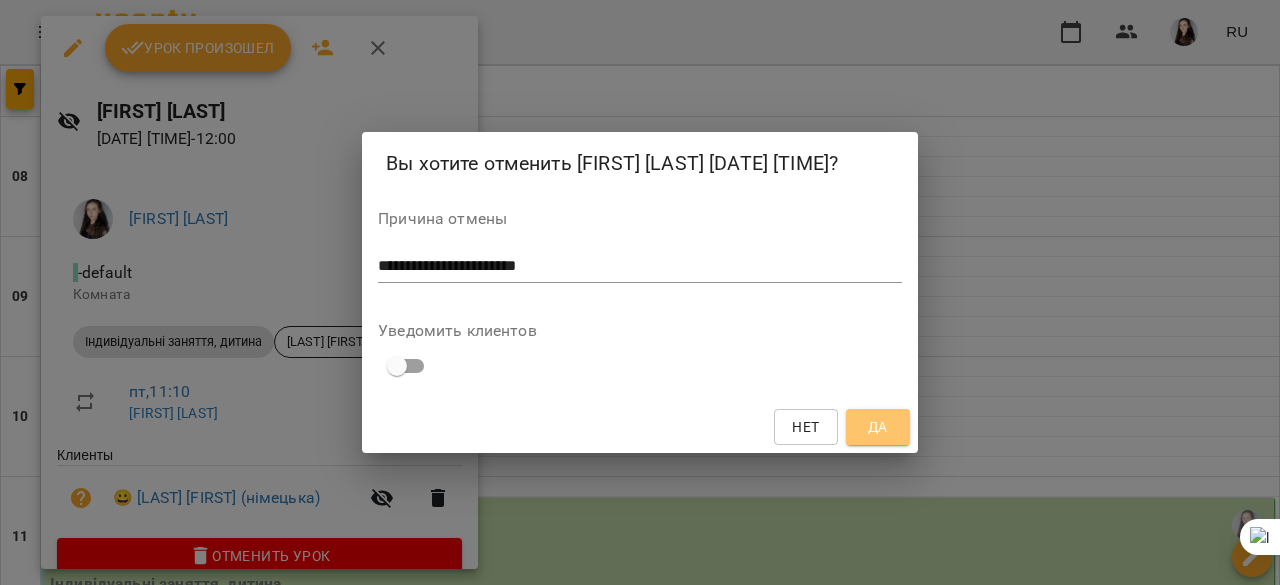 click on "Да" at bounding box center (878, 427) 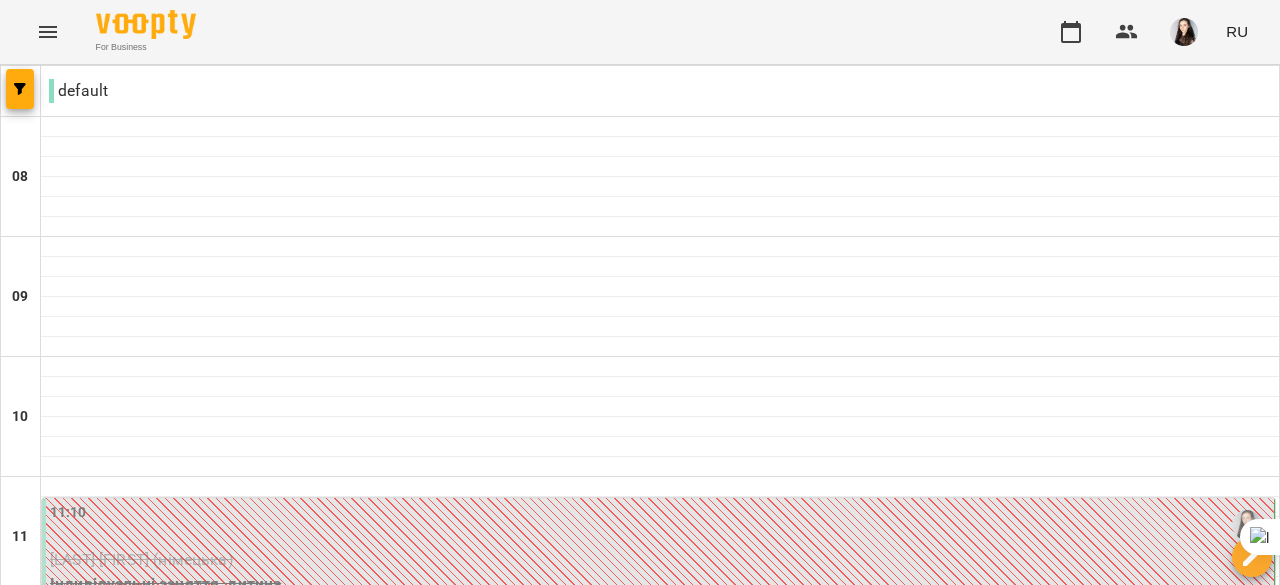 scroll, scrollTop: 1464, scrollLeft: 0, axis: vertical 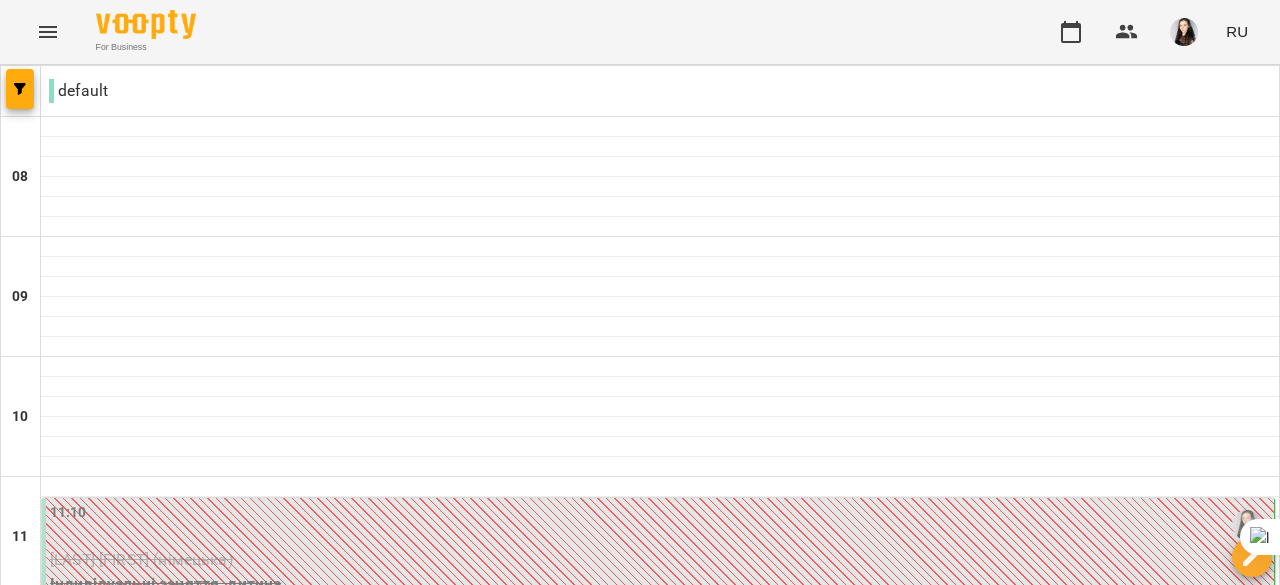 click on "сб 09 авг." at bounding box center (1073, 1949) 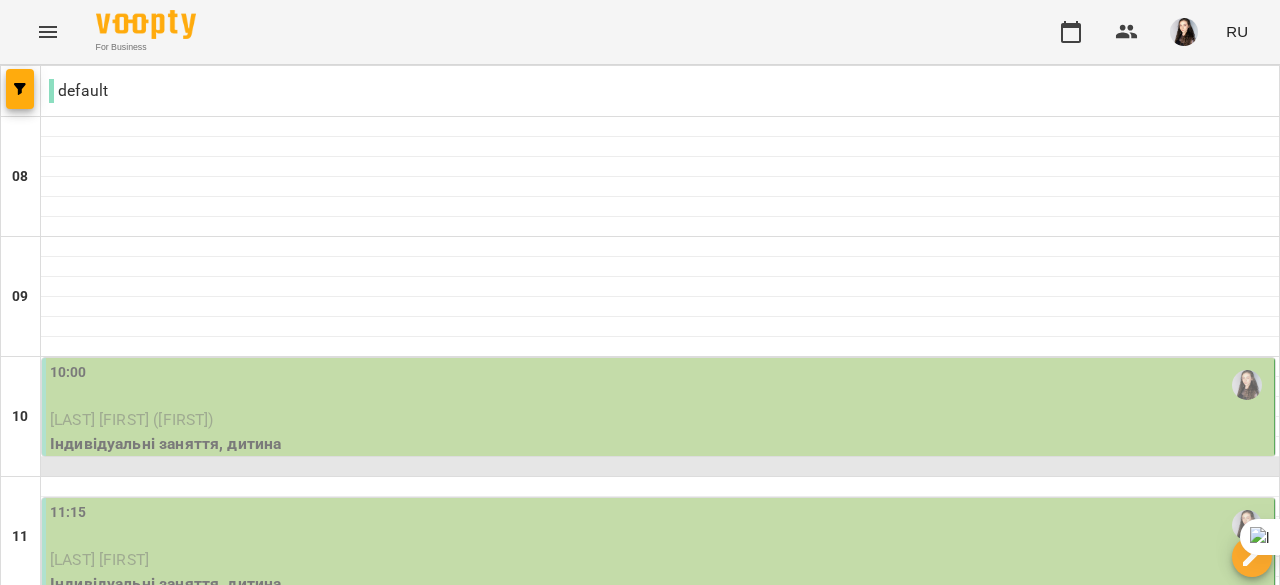 scroll, scrollTop: 194, scrollLeft: 0, axis: vertical 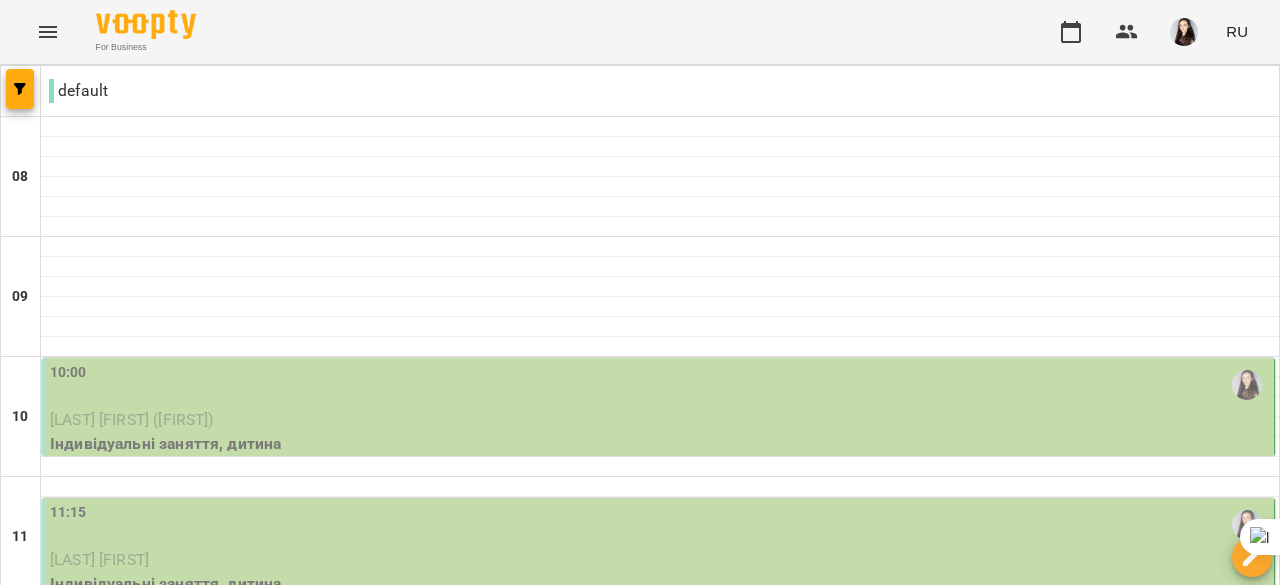 click on "10:00" at bounding box center [660, 385] 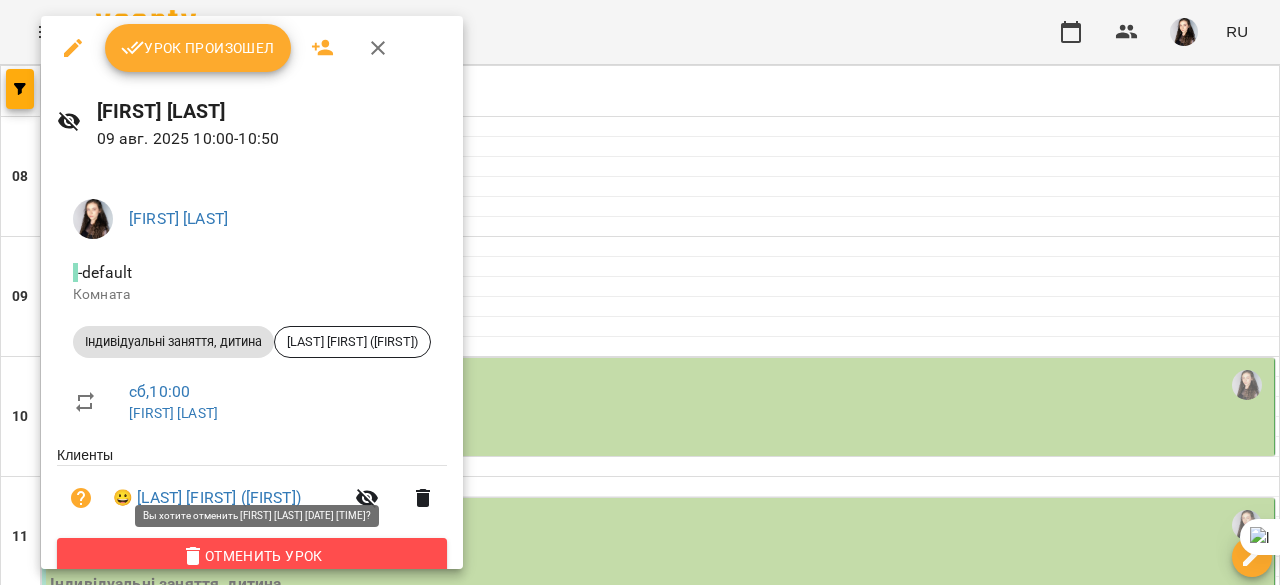 click 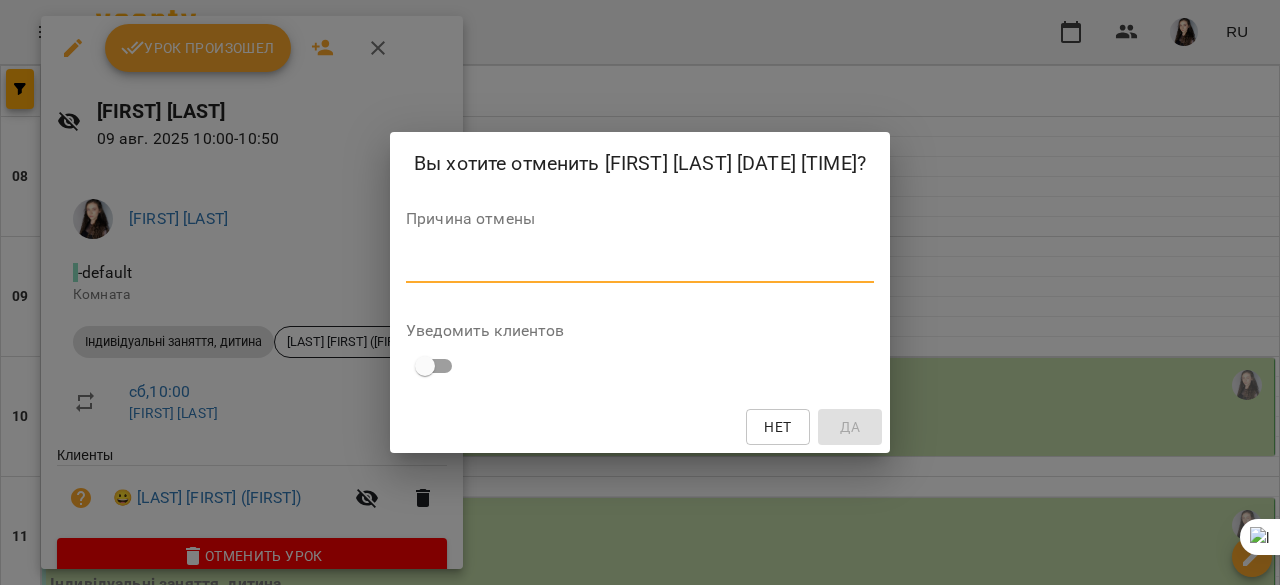 click at bounding box center (640, 266) 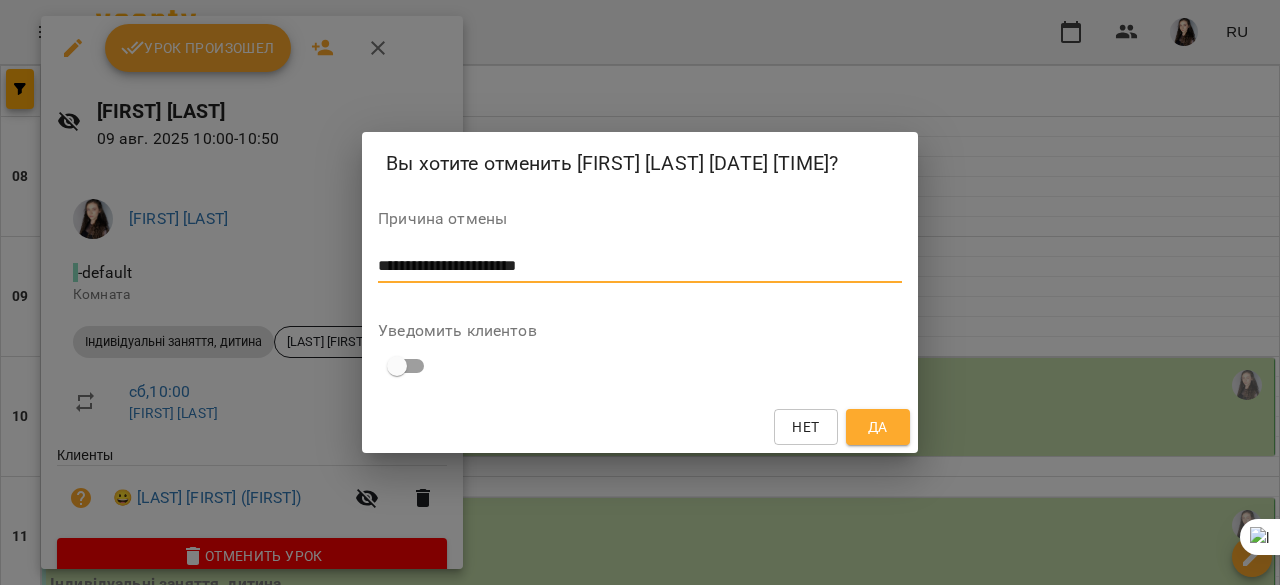 type on "**********" 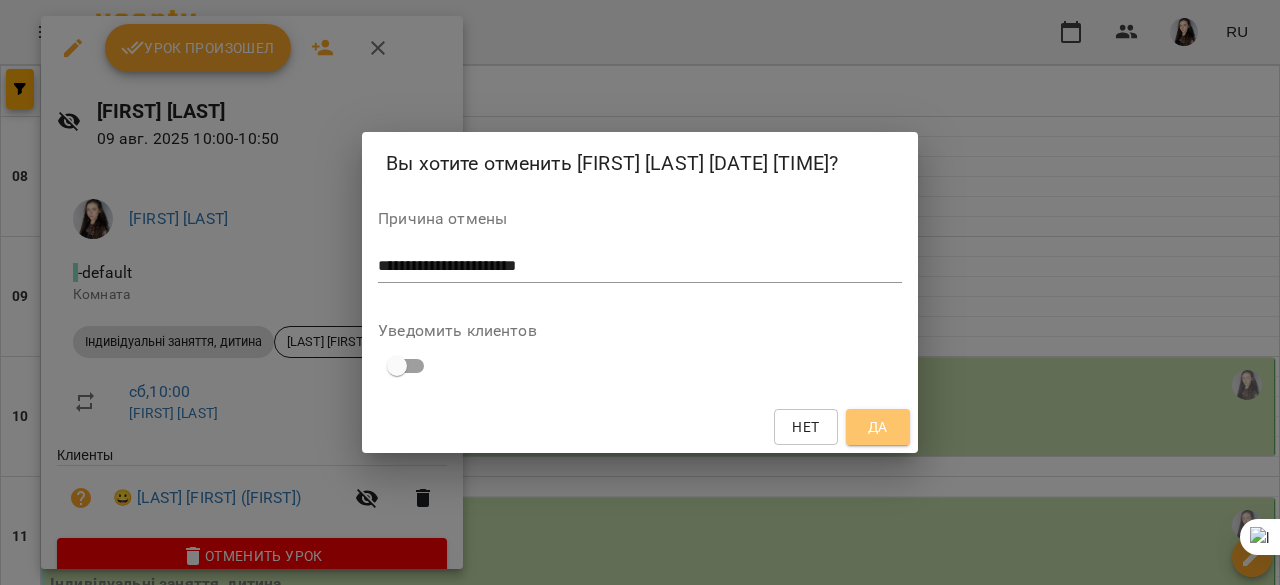 click on "Да" at bounding box center [878, 427] 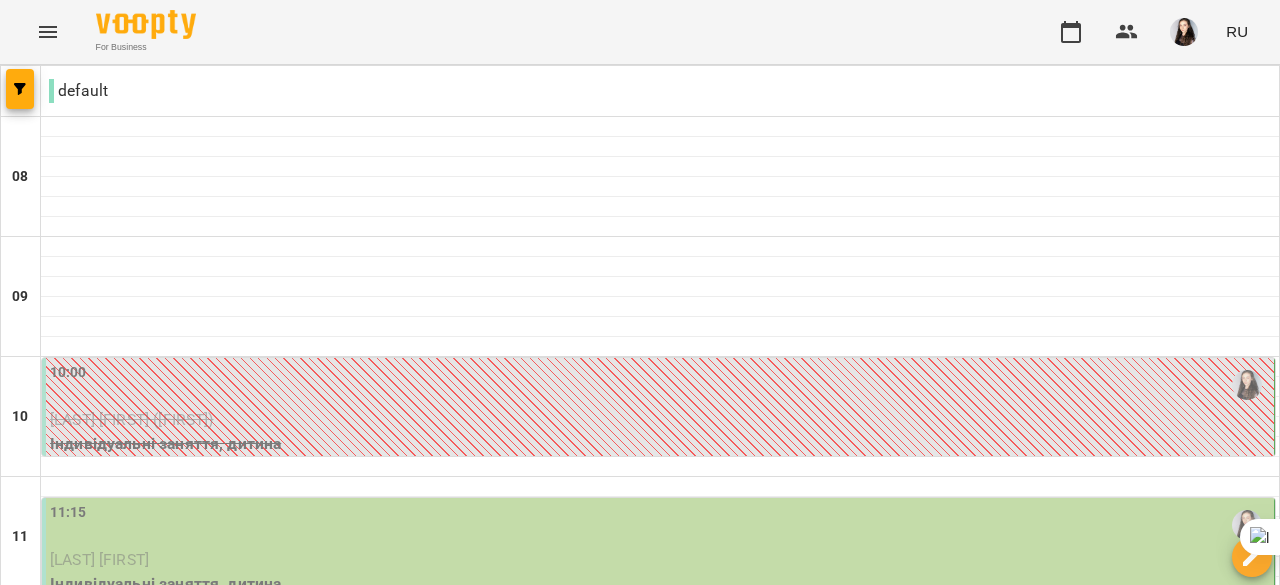 scroll, scrollTop: 327, scrollLeft: 0, axis: vertical 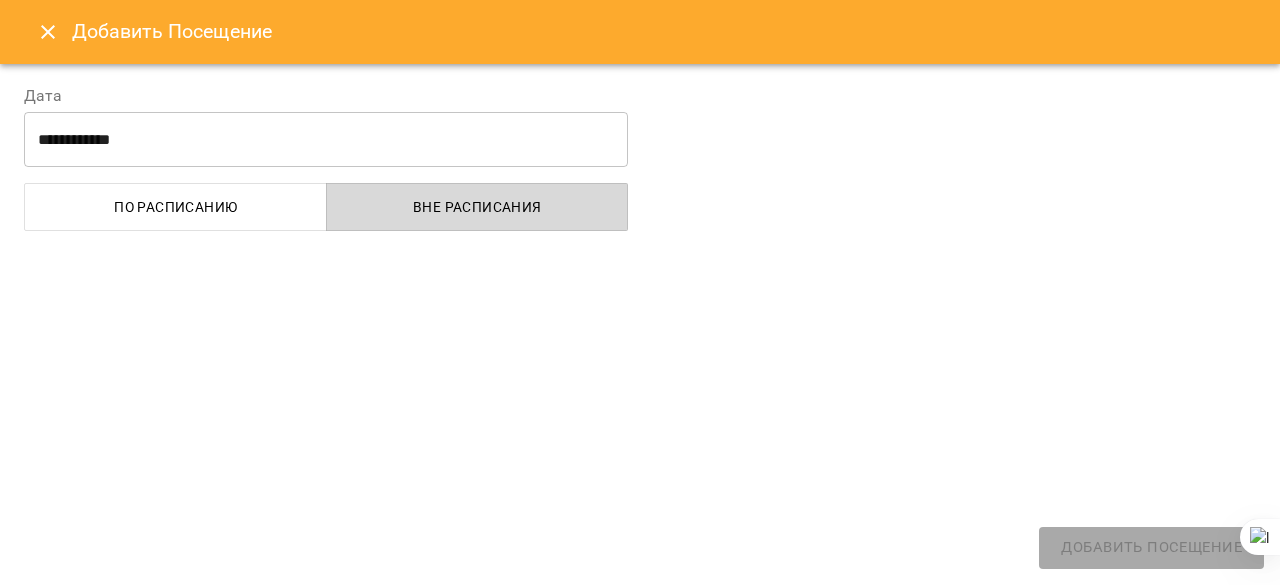 select on "**********" 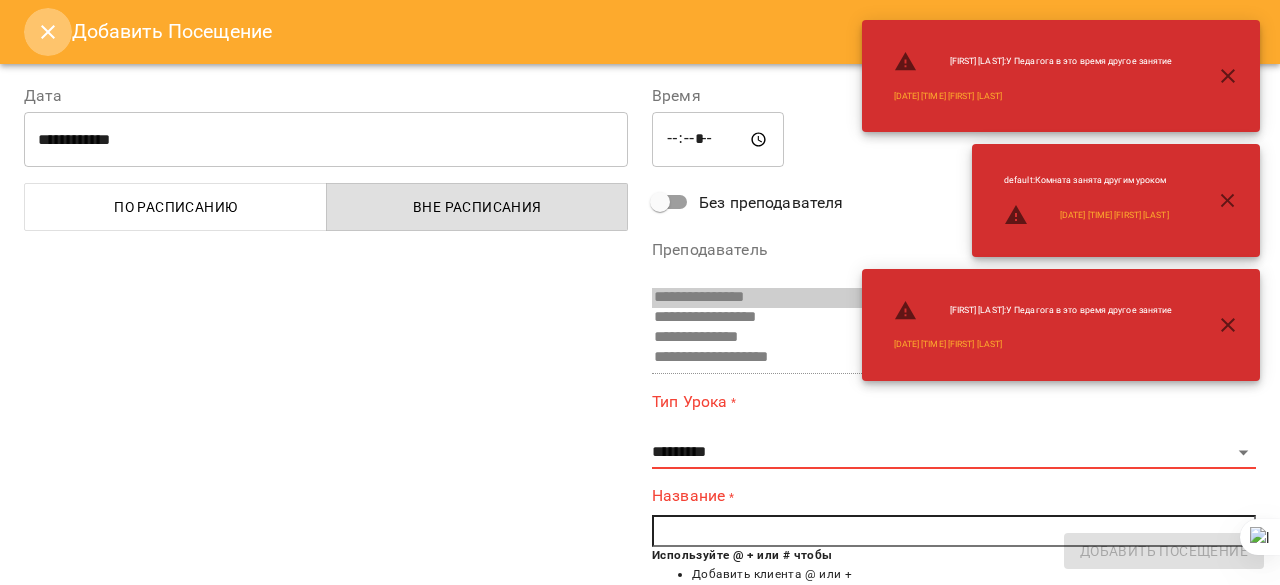 click 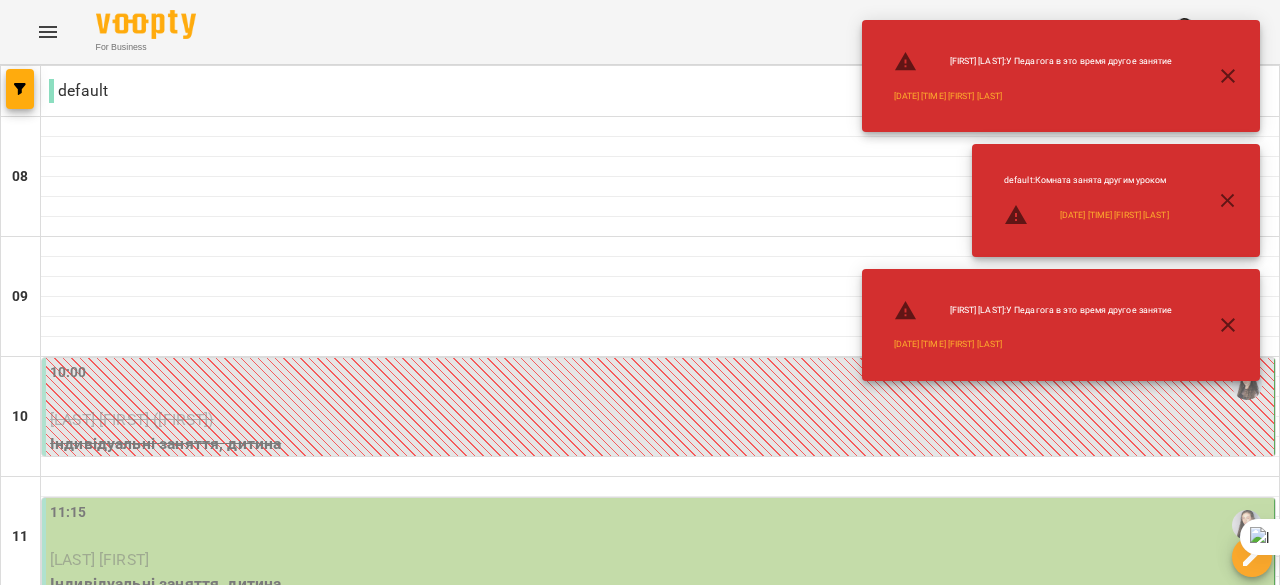click on "[LAST] [FIRST]" at bounding box center [660, 560] 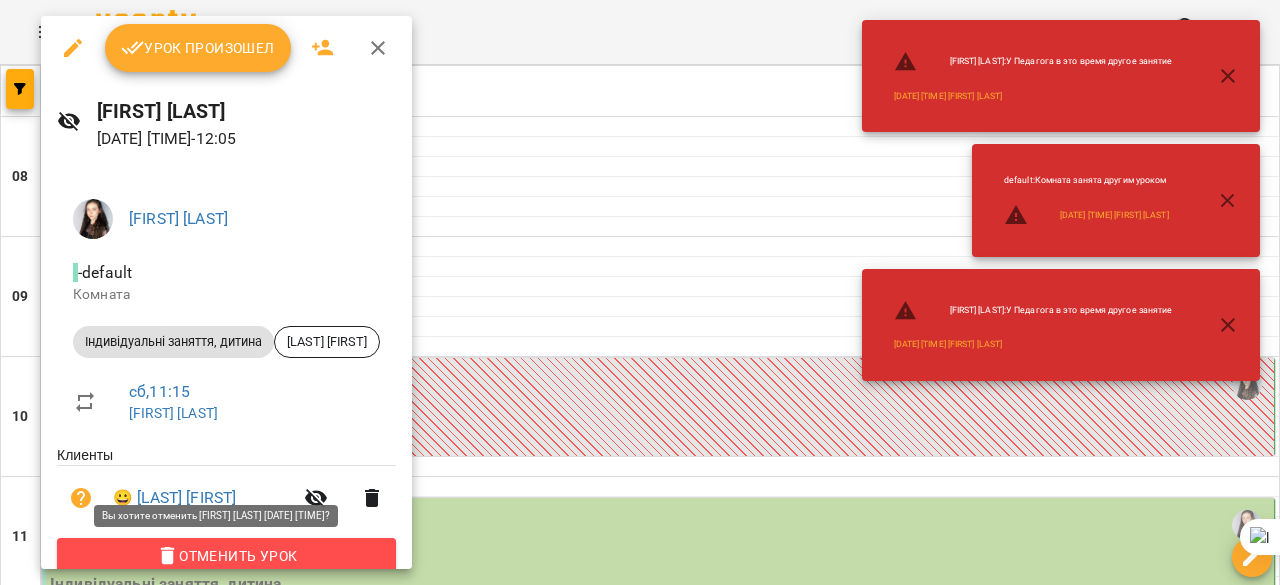 click on "Отменить Урок" at bounding box center [226, 556] 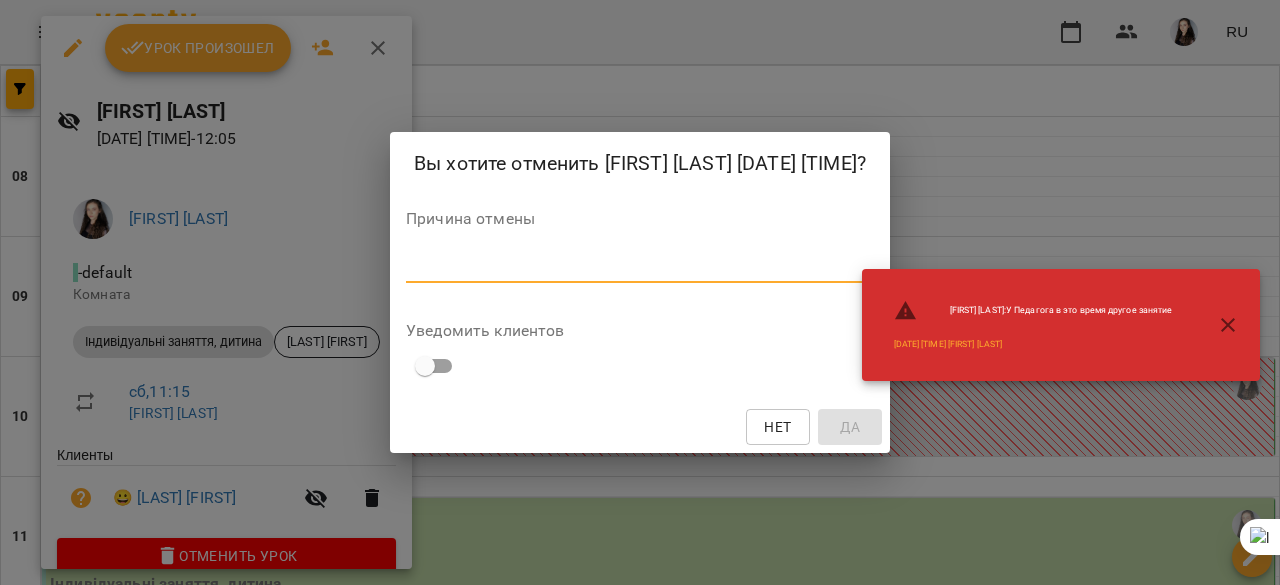 click at bounding box center [640, 266] 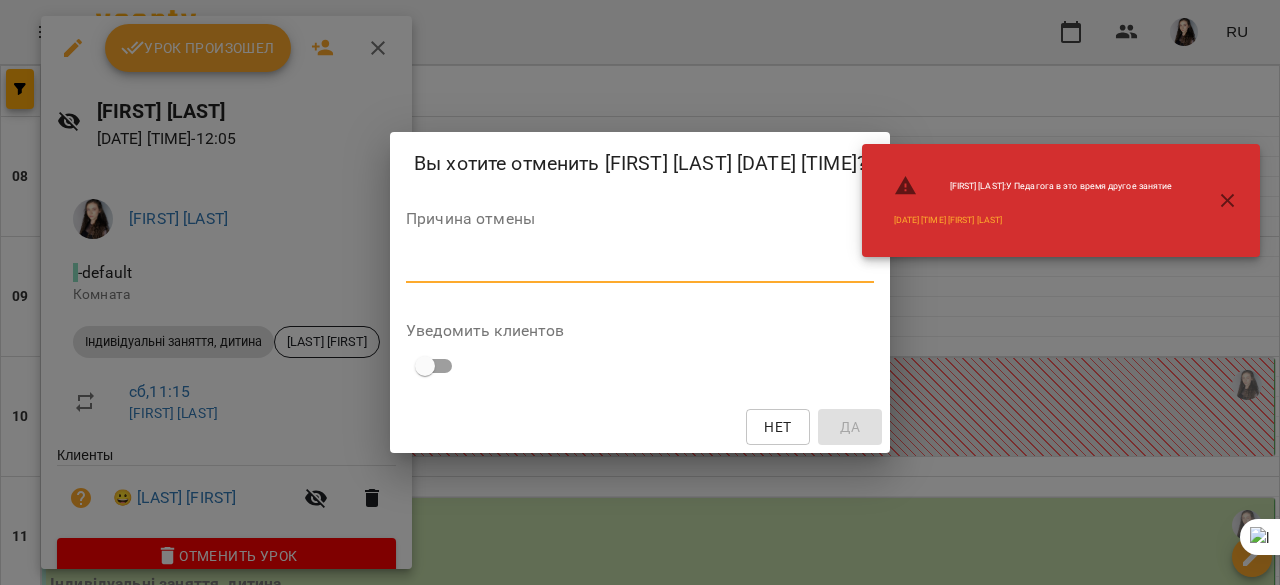 paste on "**********" 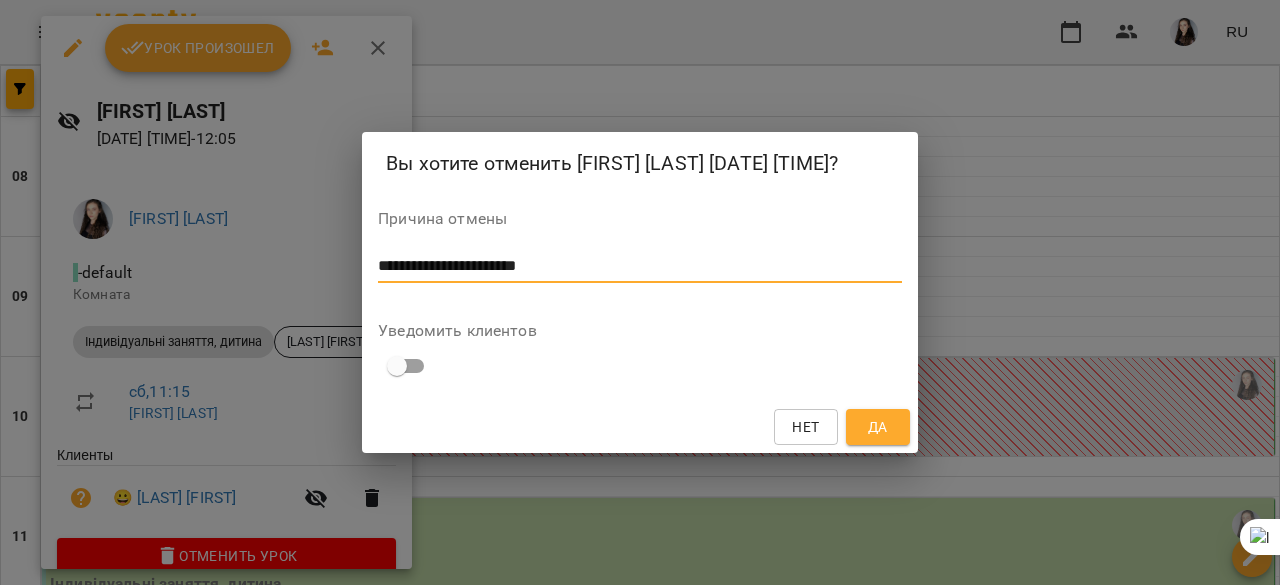 type on "**********" 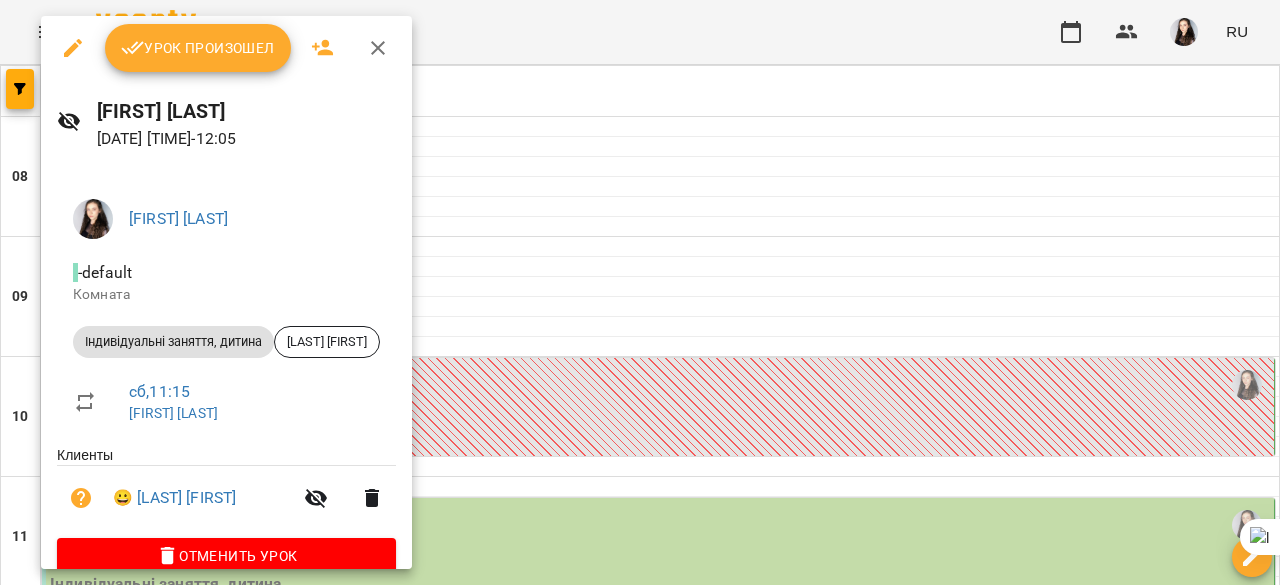 scroll, scrollTop: 7, scrollLeft: 0, axis: vertical 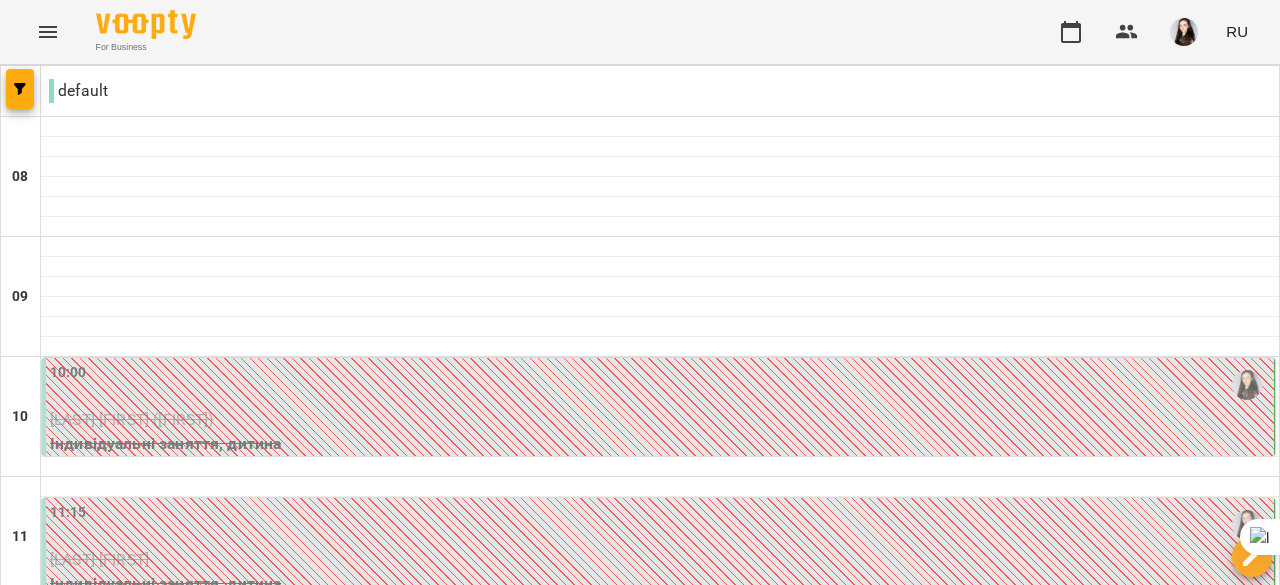 click on "[LAST] [FIRST]" at bounding box center [660, 900] 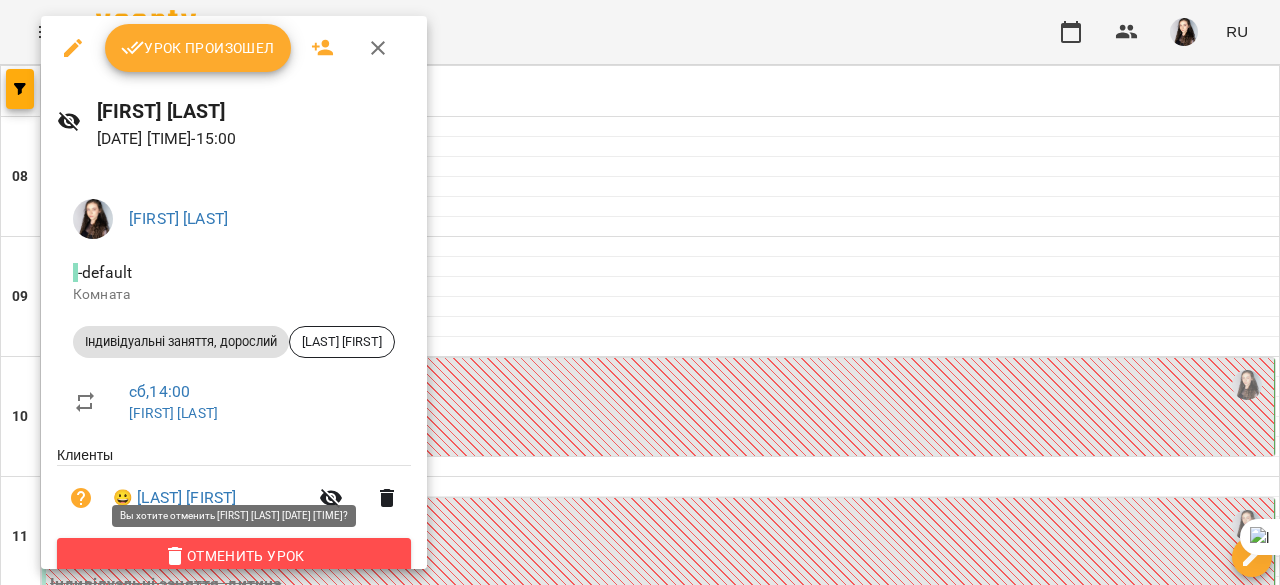 click on "Отменить Урок" at bounding box center (234, 556) 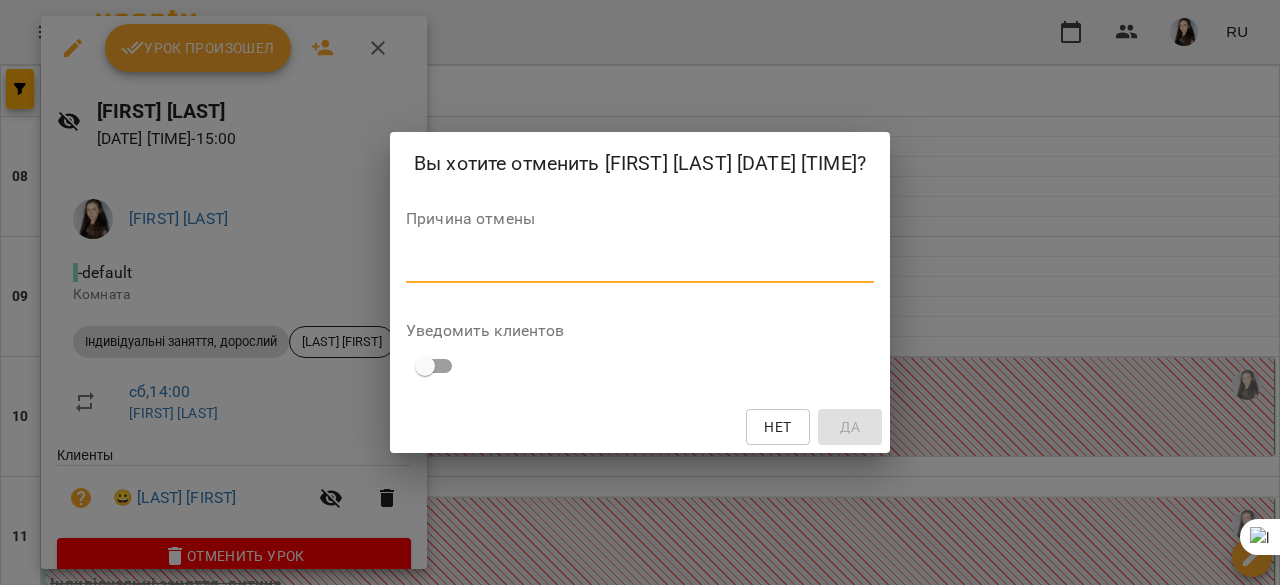 click at bounding box center [640, 266] 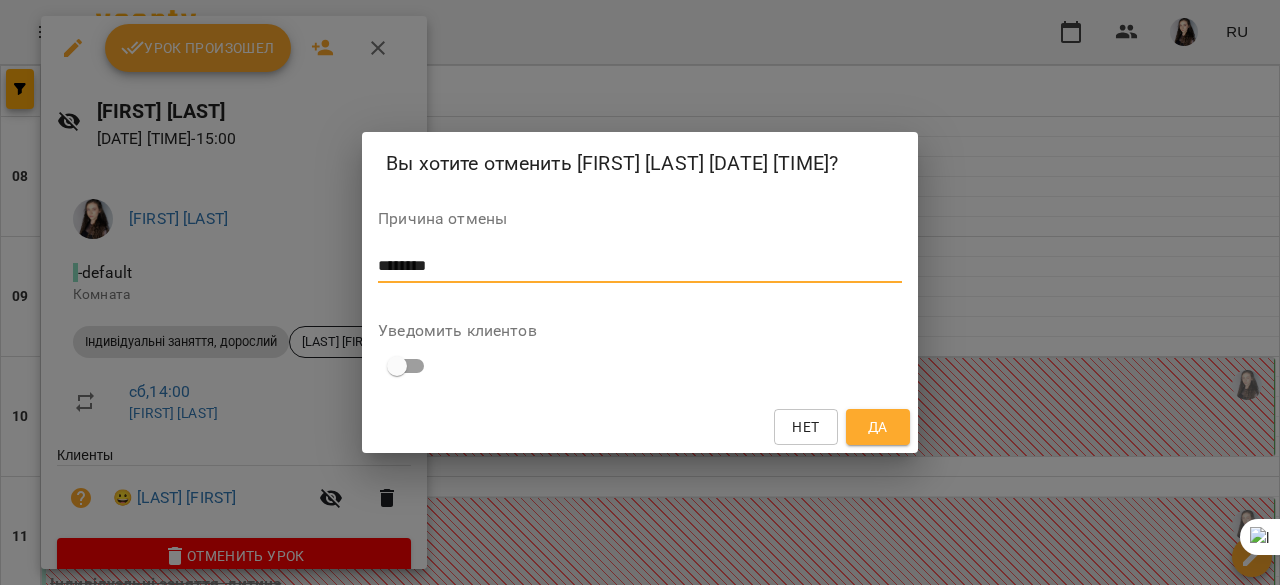 type on "********" 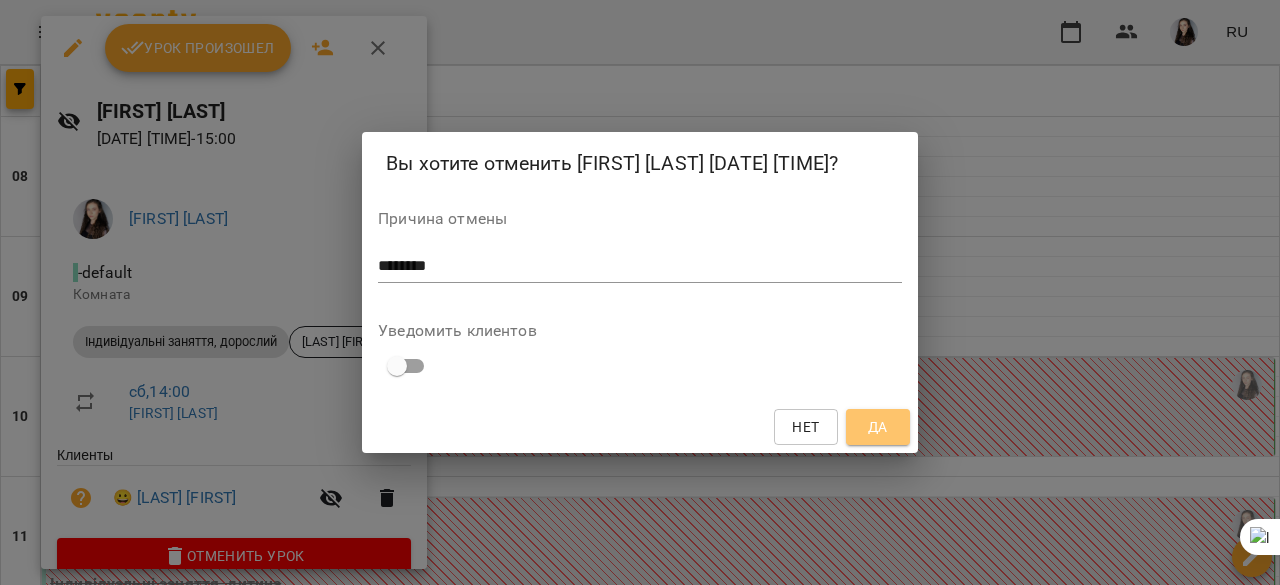 click on "Да" at bounding box center (878, 427) 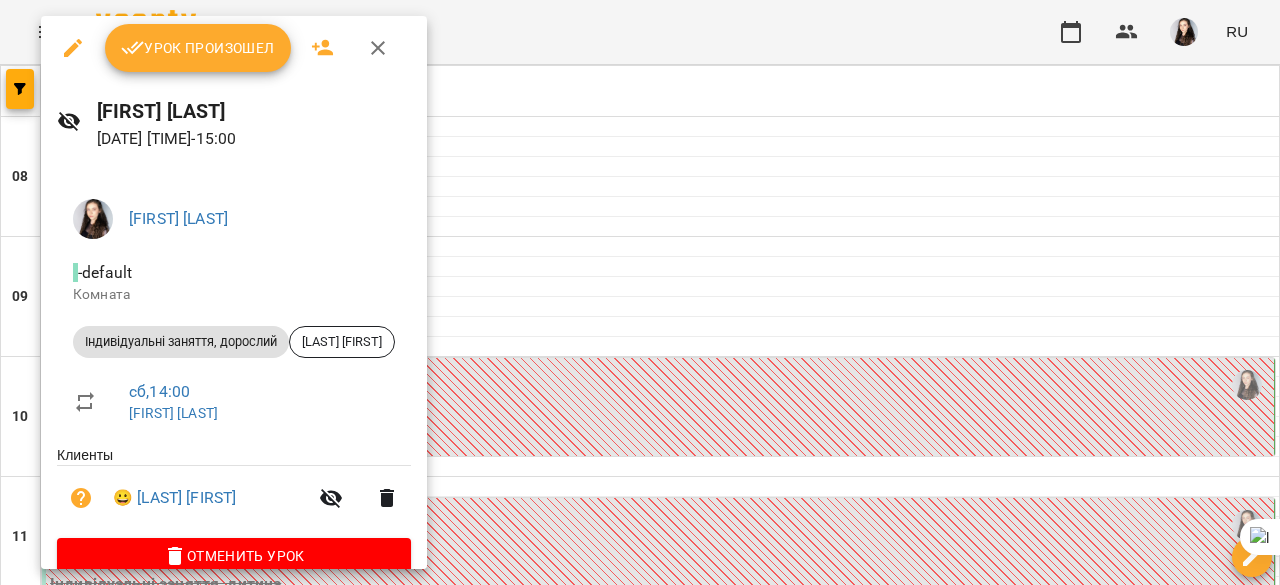 scroll, scrollTop: 0, scrollLeft: 0, axis: both 